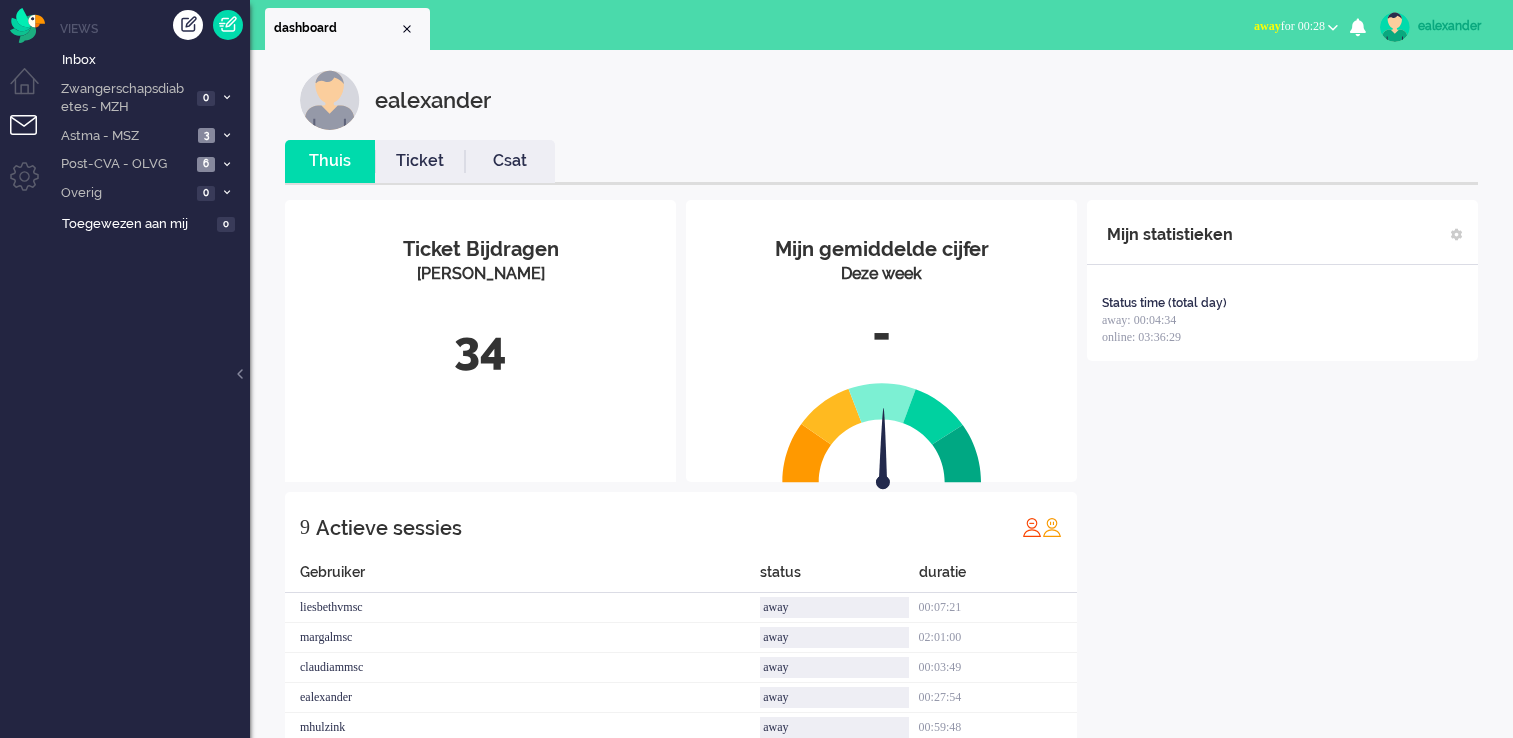 scroll, scrollTop: 0, scrollLeft: 0, axis: both 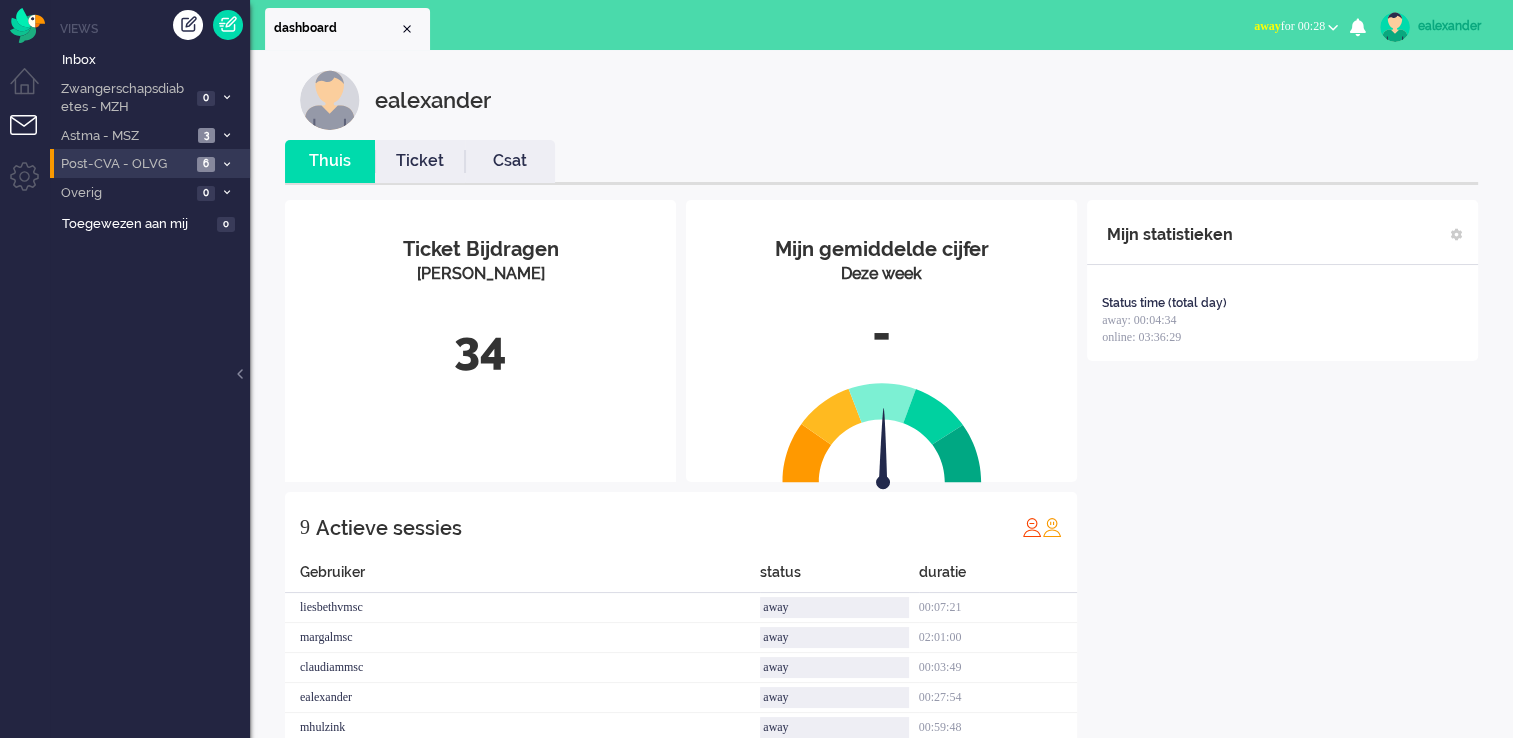 click at bounding box center [226, 164] 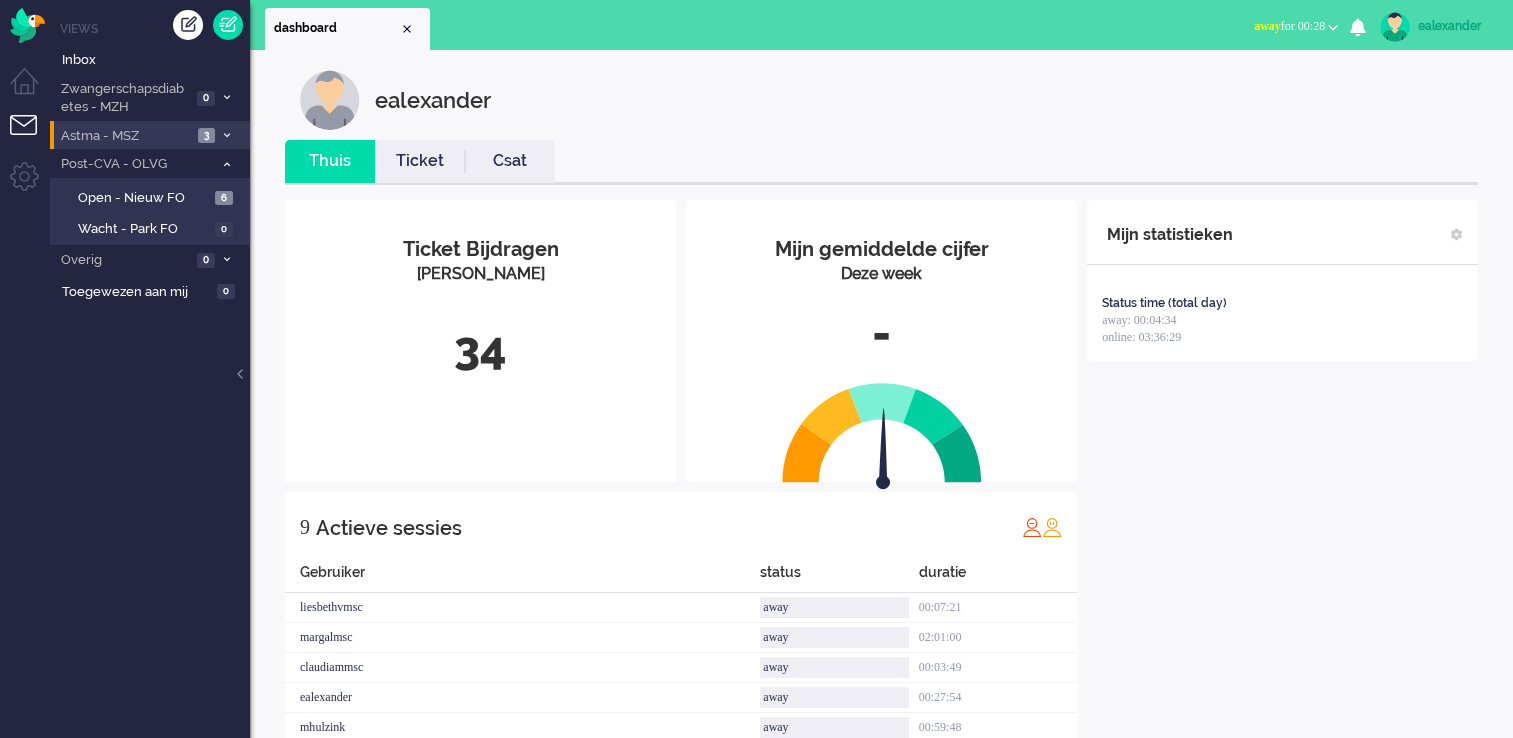 click at bounding box center [226, 136] 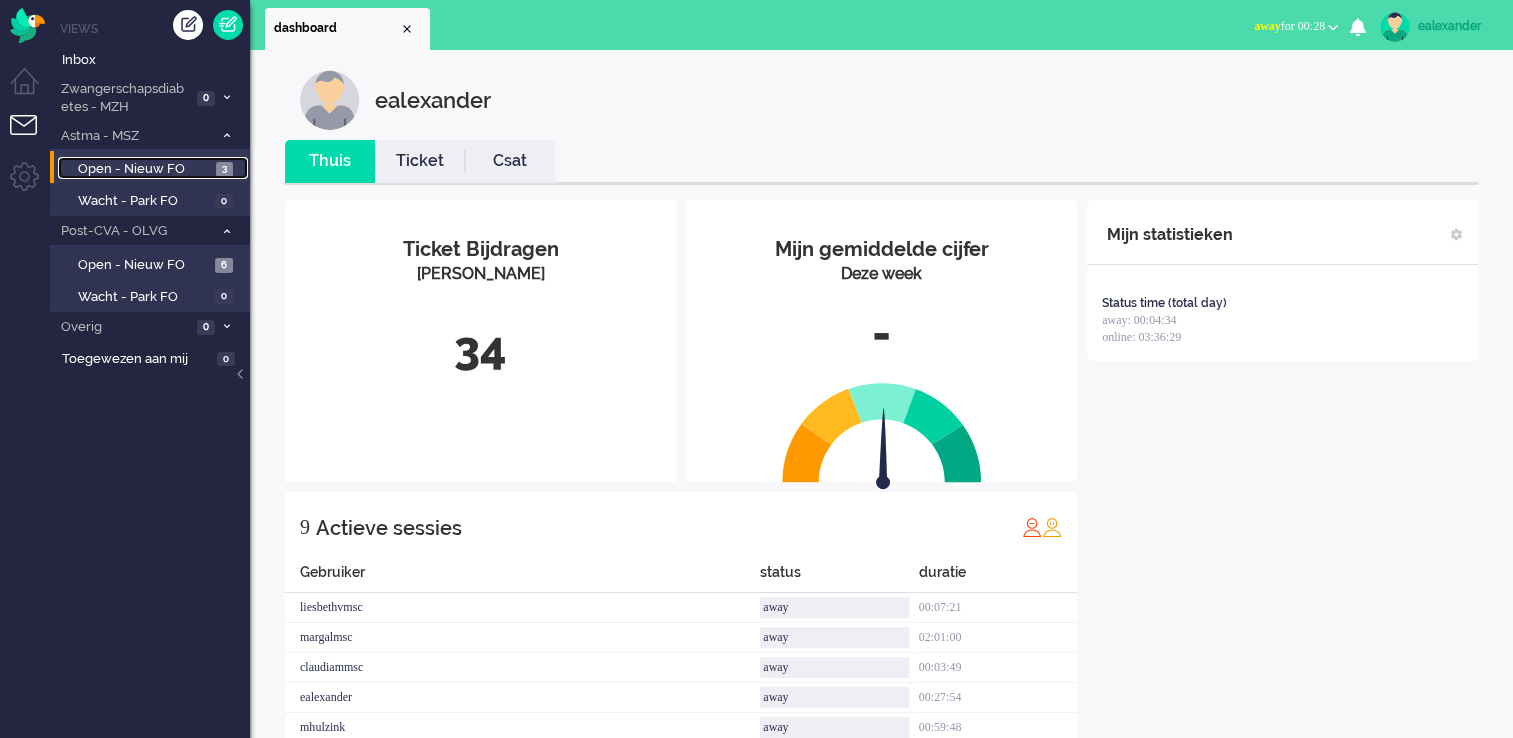 click on "3" at bounding box center [224, 169] 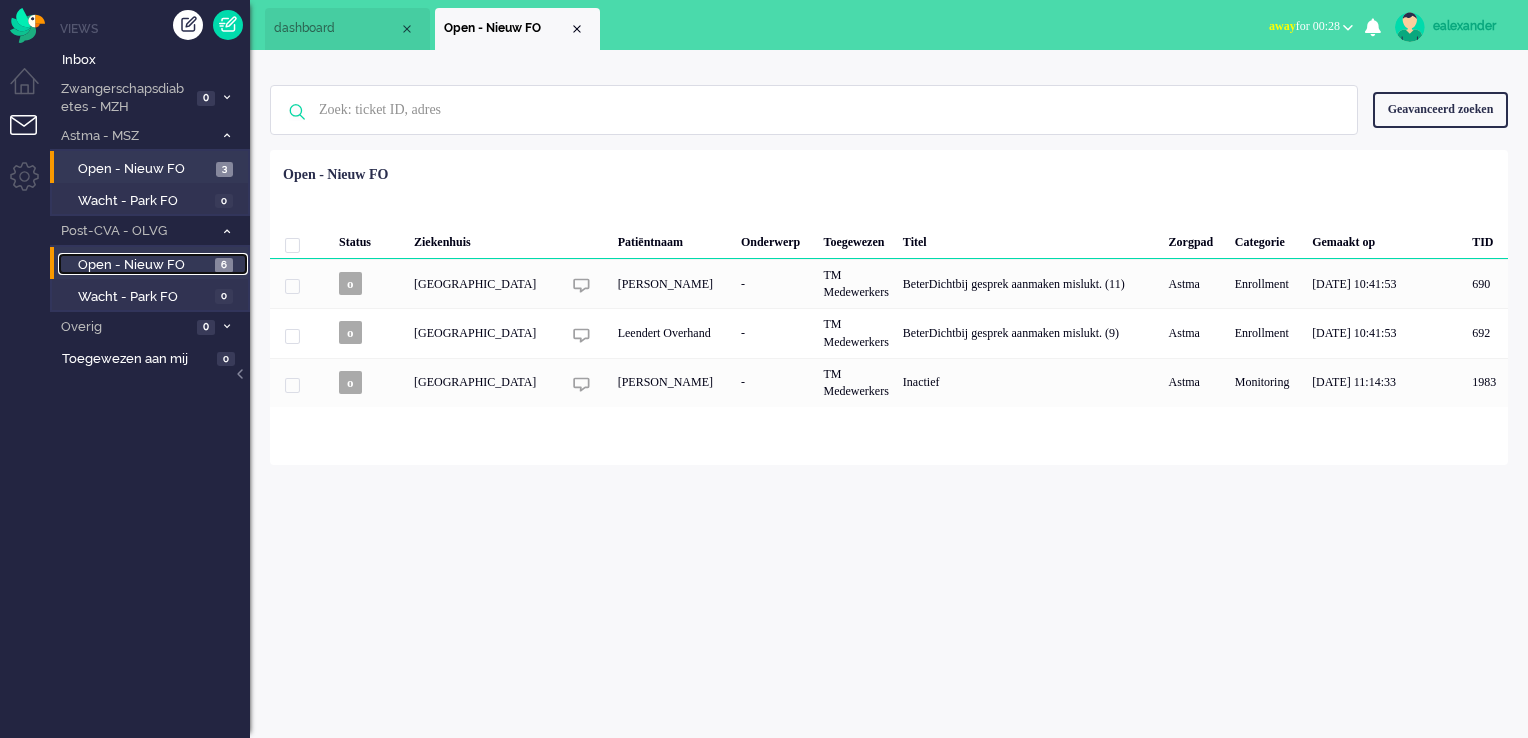 click on "6" at bounding box center (224, 265) 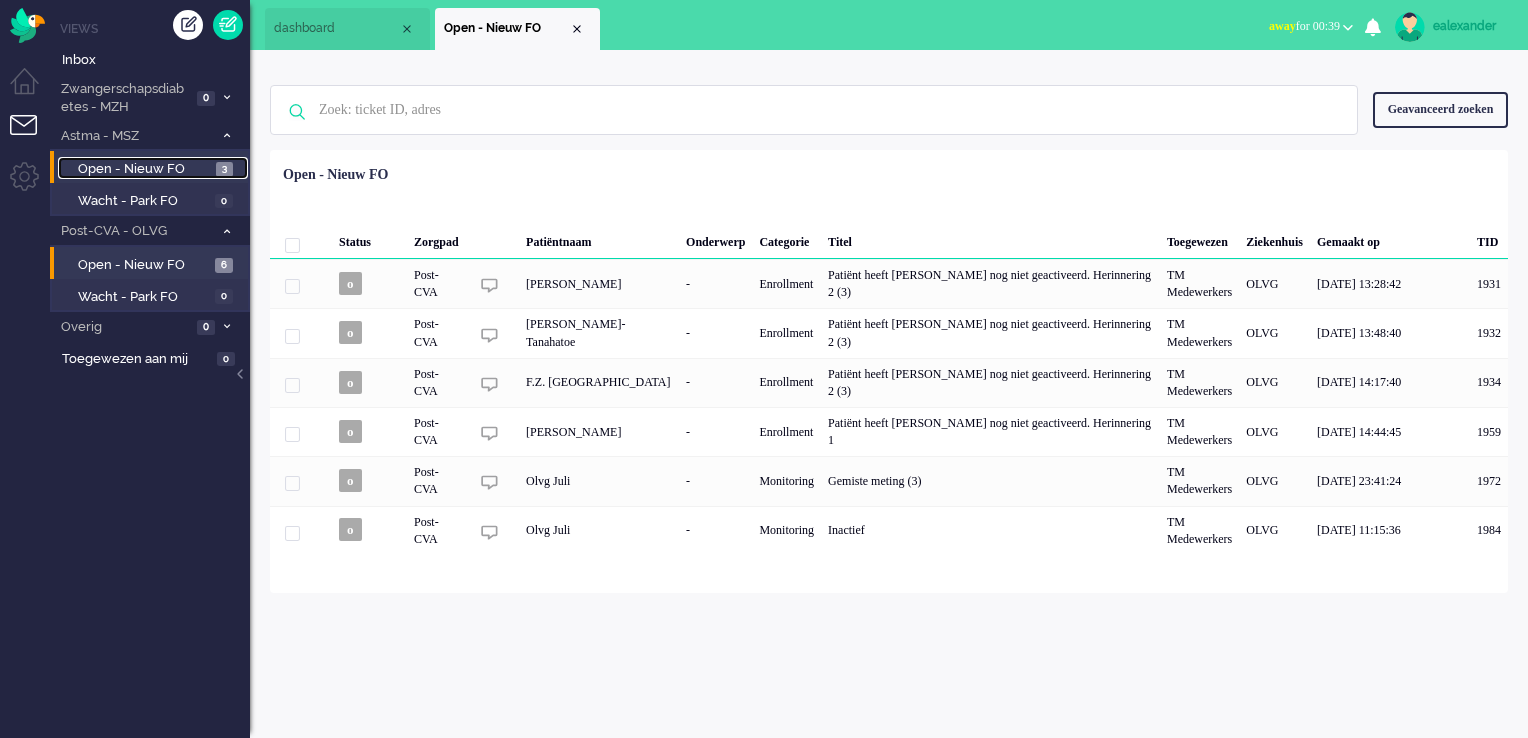 click on "Open - Nieuw FO
3" at bounding box center [153, 168] 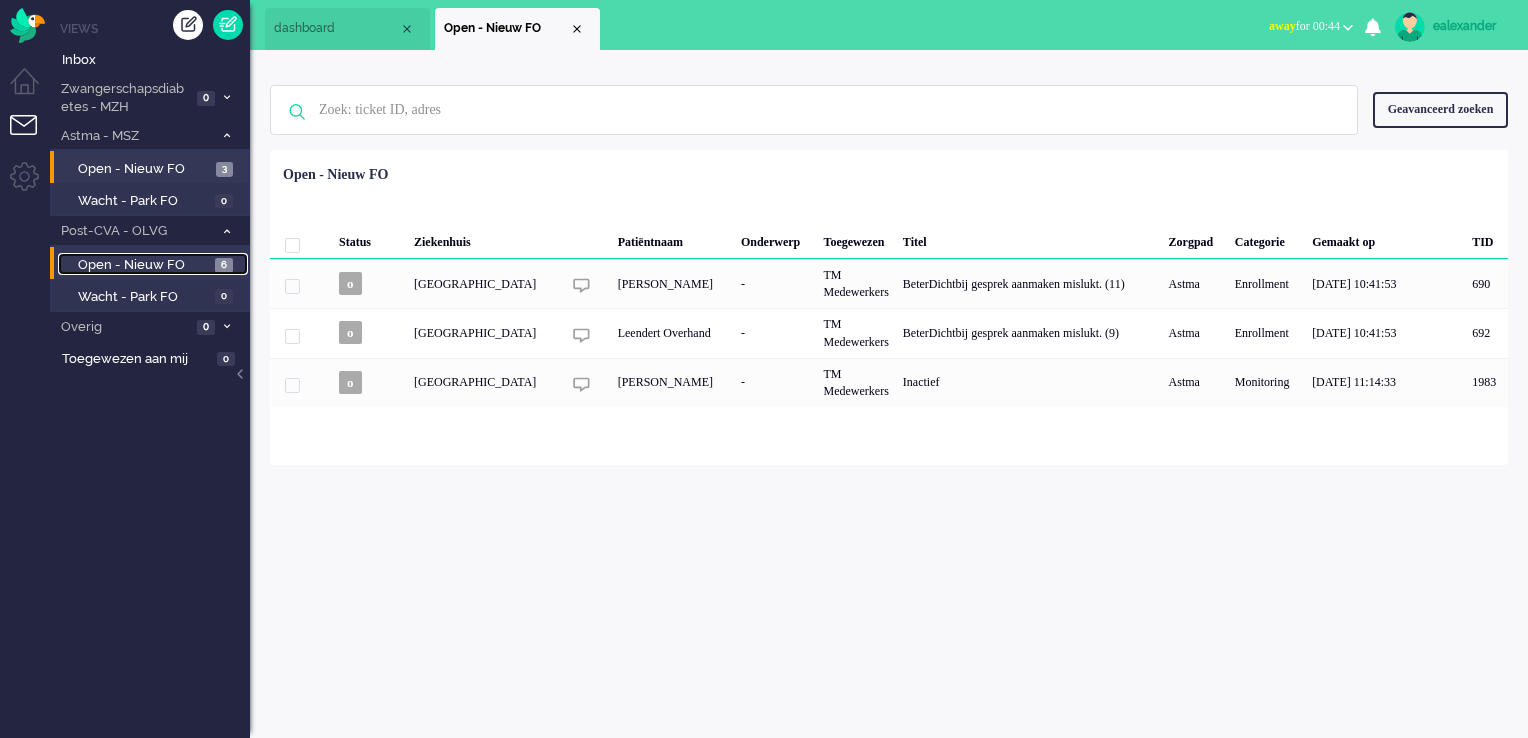click on "6" at bounding box center (224, 265) 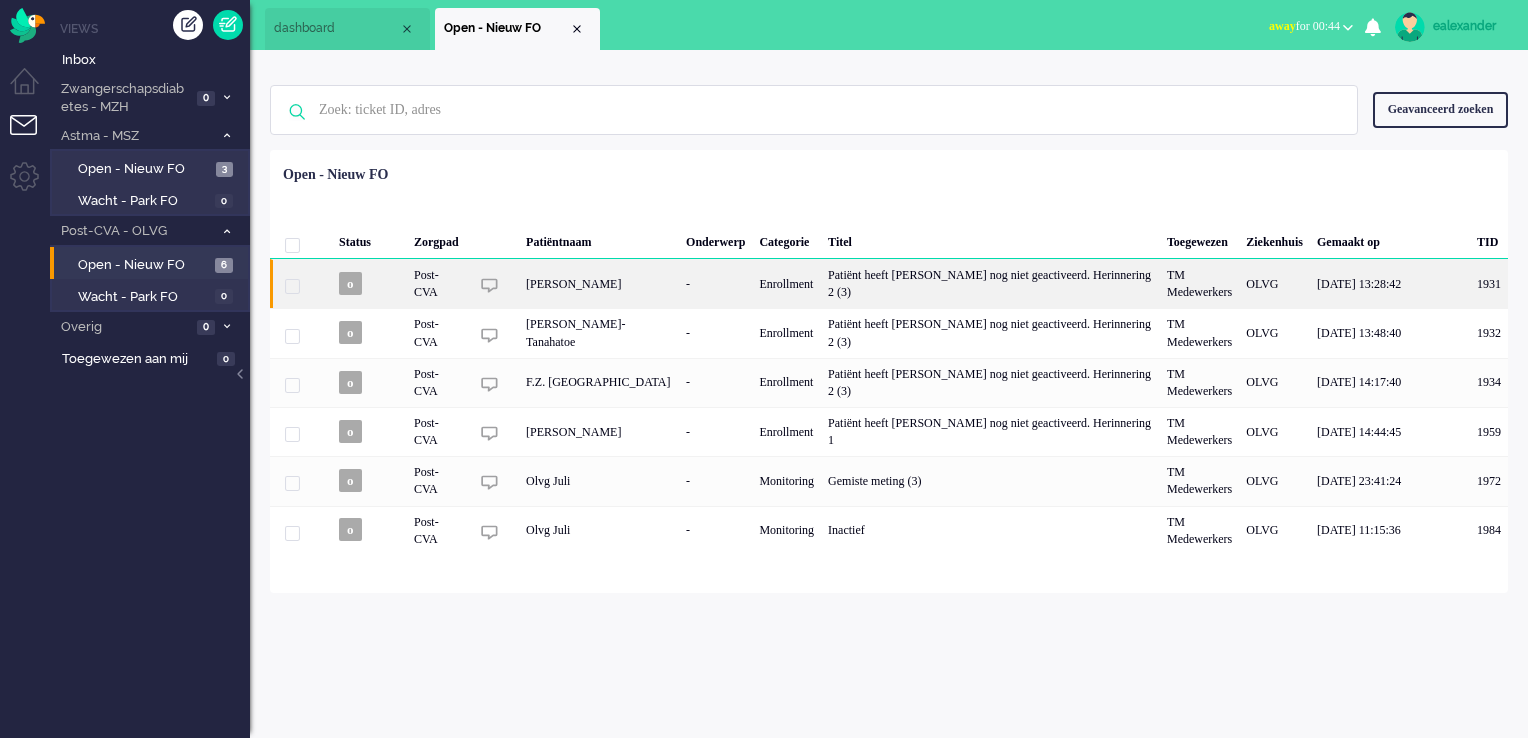 click on "-" 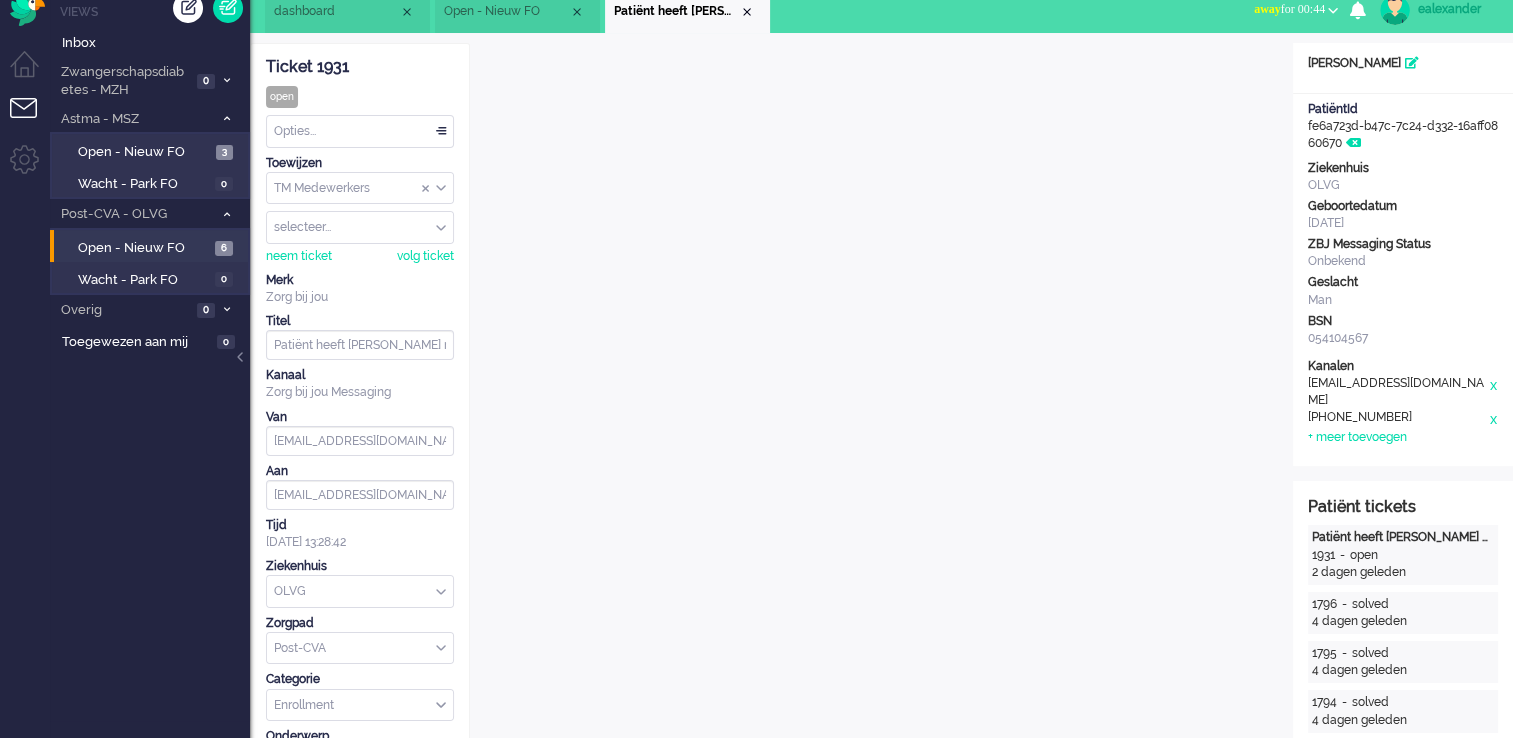 scroll, scrollTop: 16, scrollLeft: 0, axis: vertical 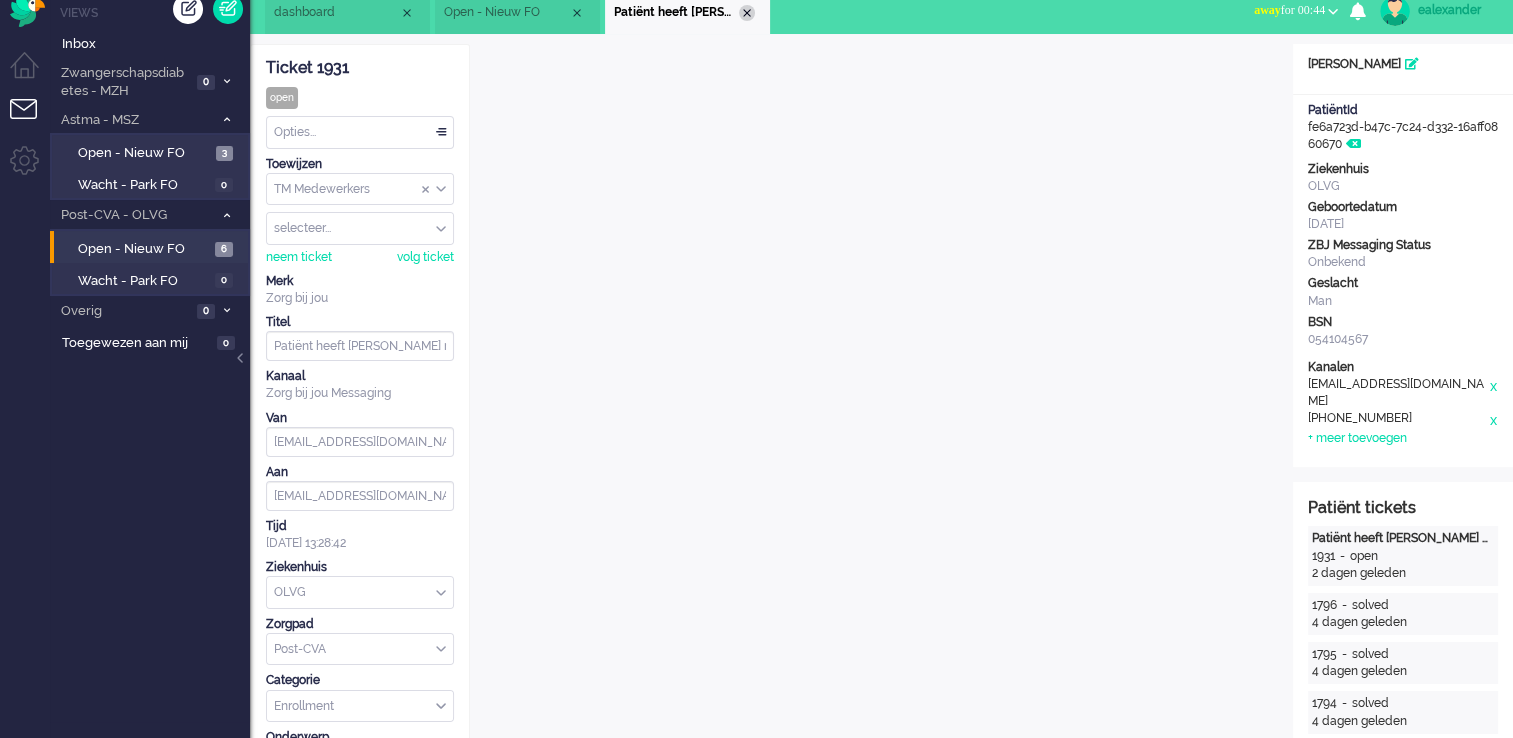 click at bounding box center [747, 13] 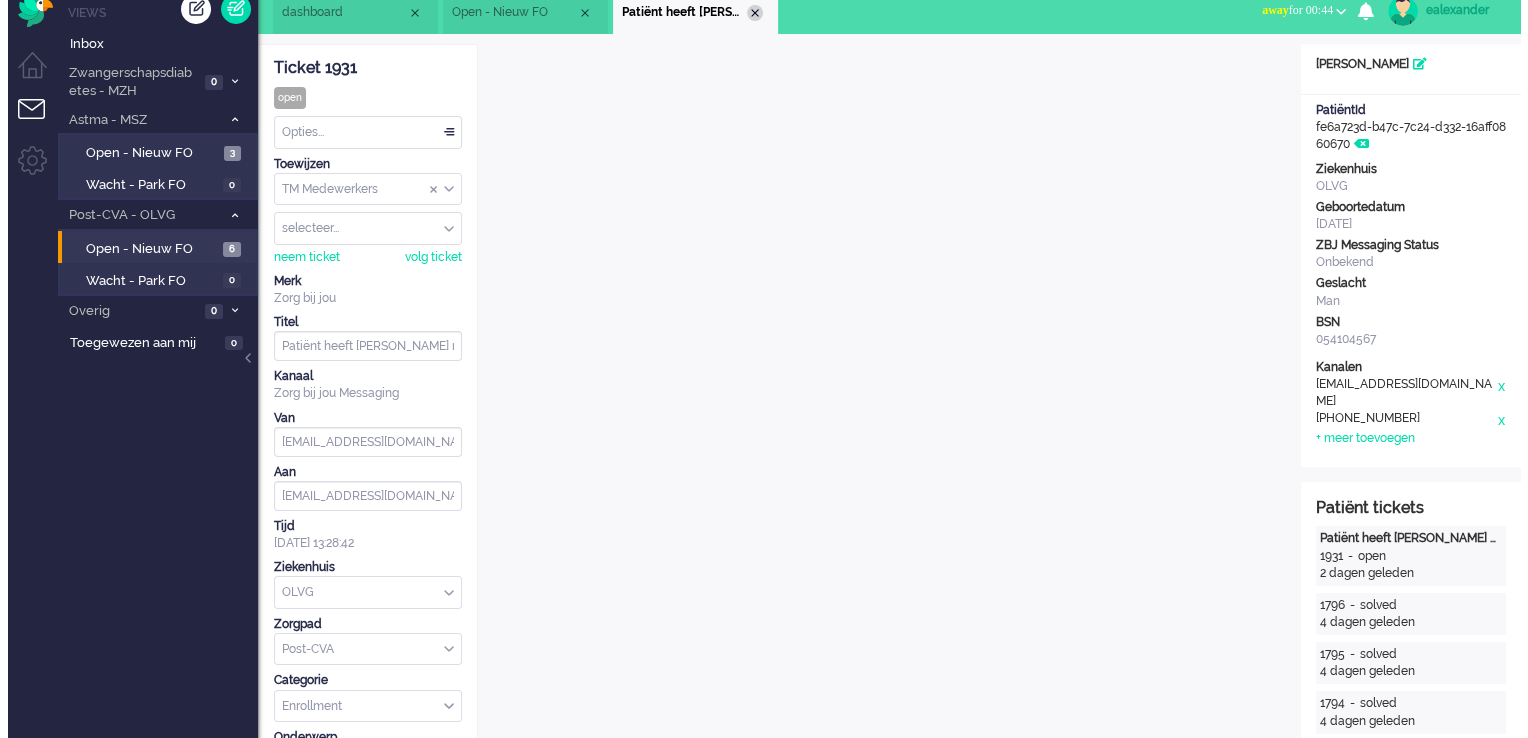scroll, scrollTop: 0, scrollLeft: 0, axis: both 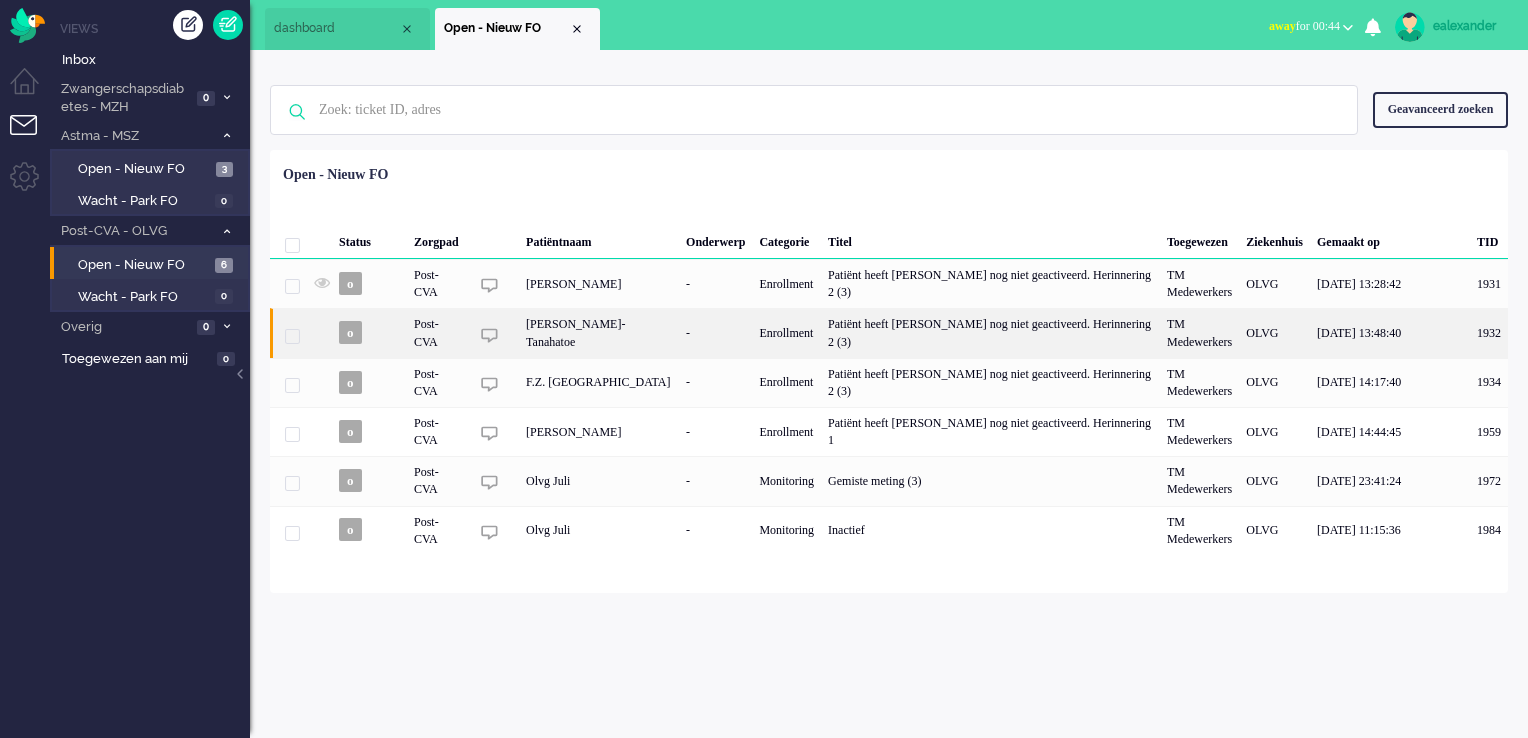 click on "[PERSON_NAME]-Tanahatoe" 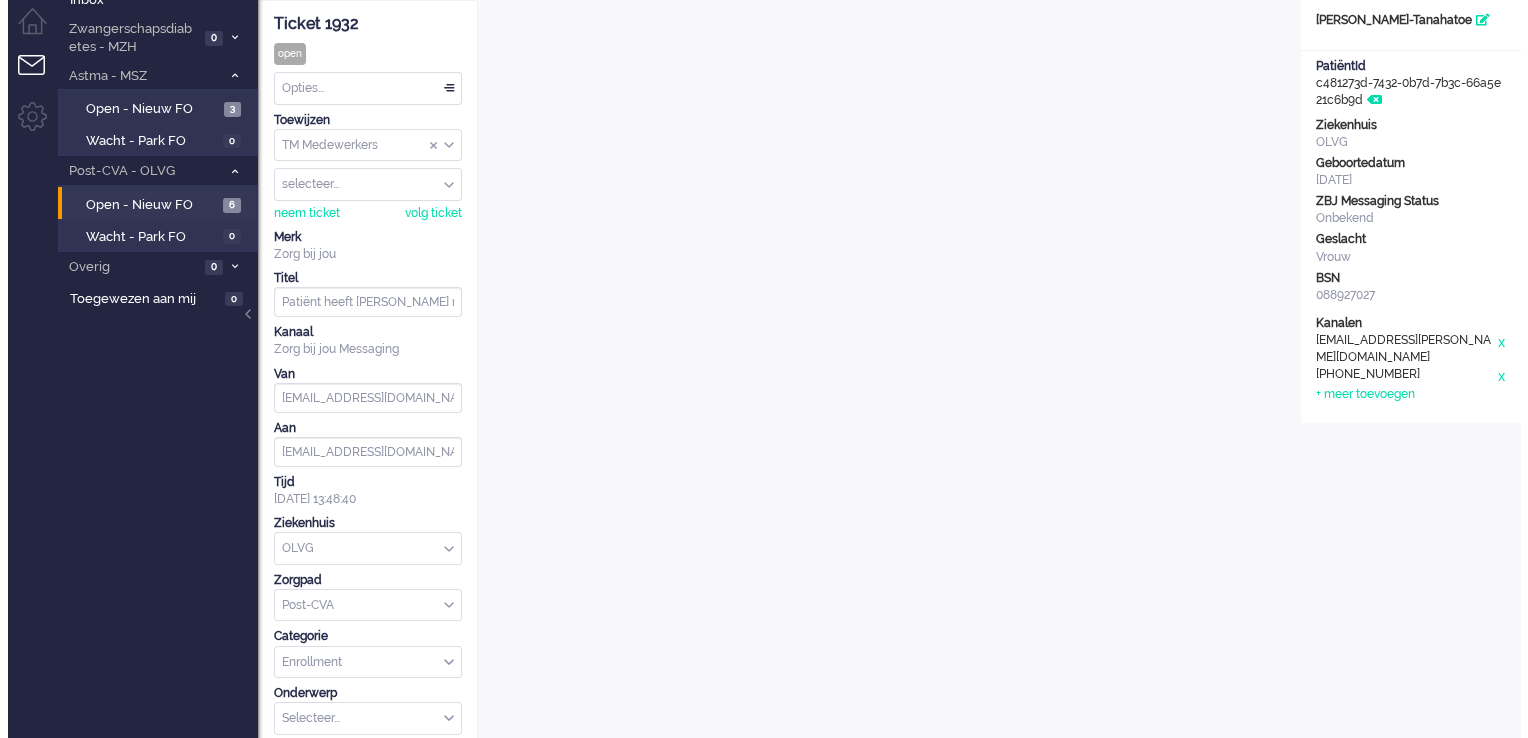 scroll, scrollTop: 0, scrollLeft: 0, axis: both 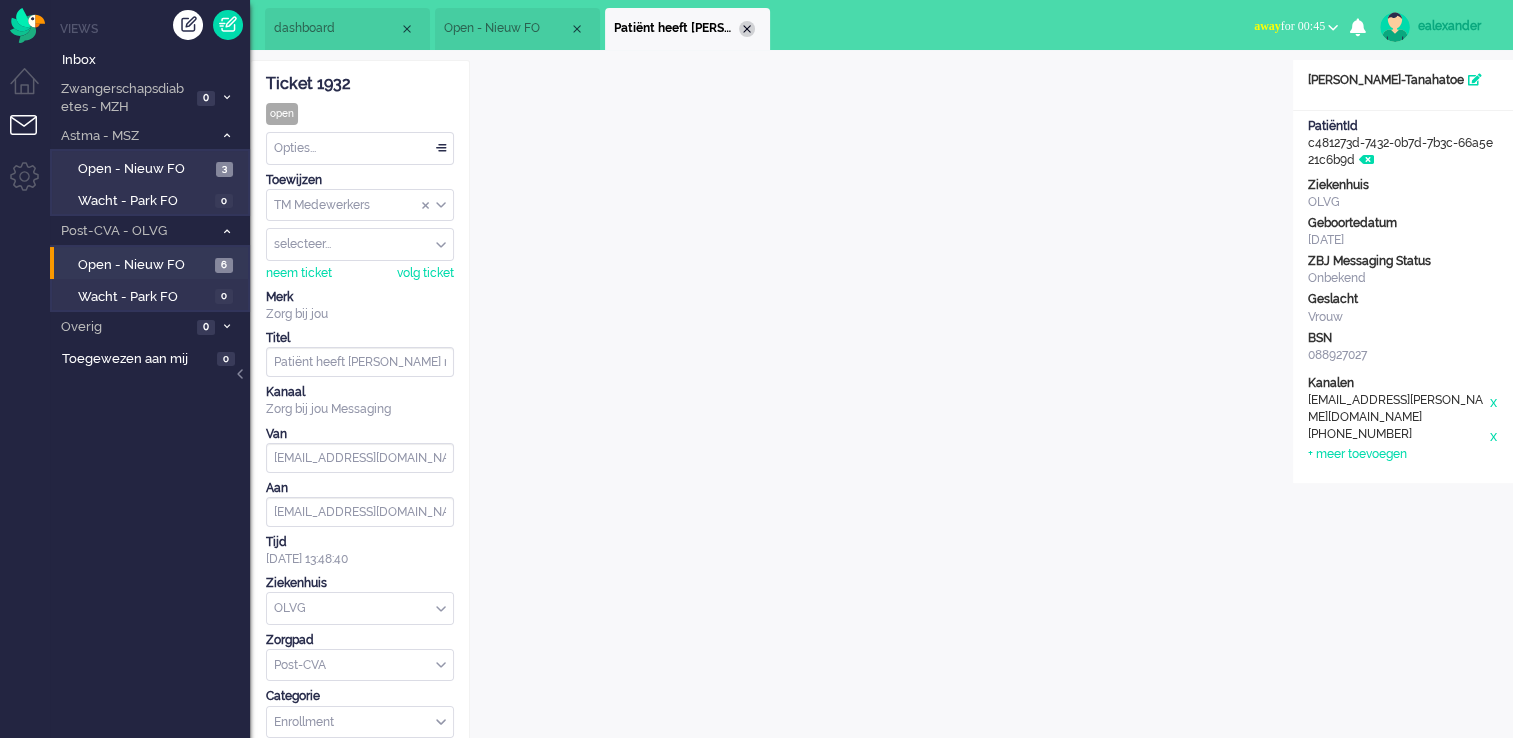 click at bounding box center (747, 29) 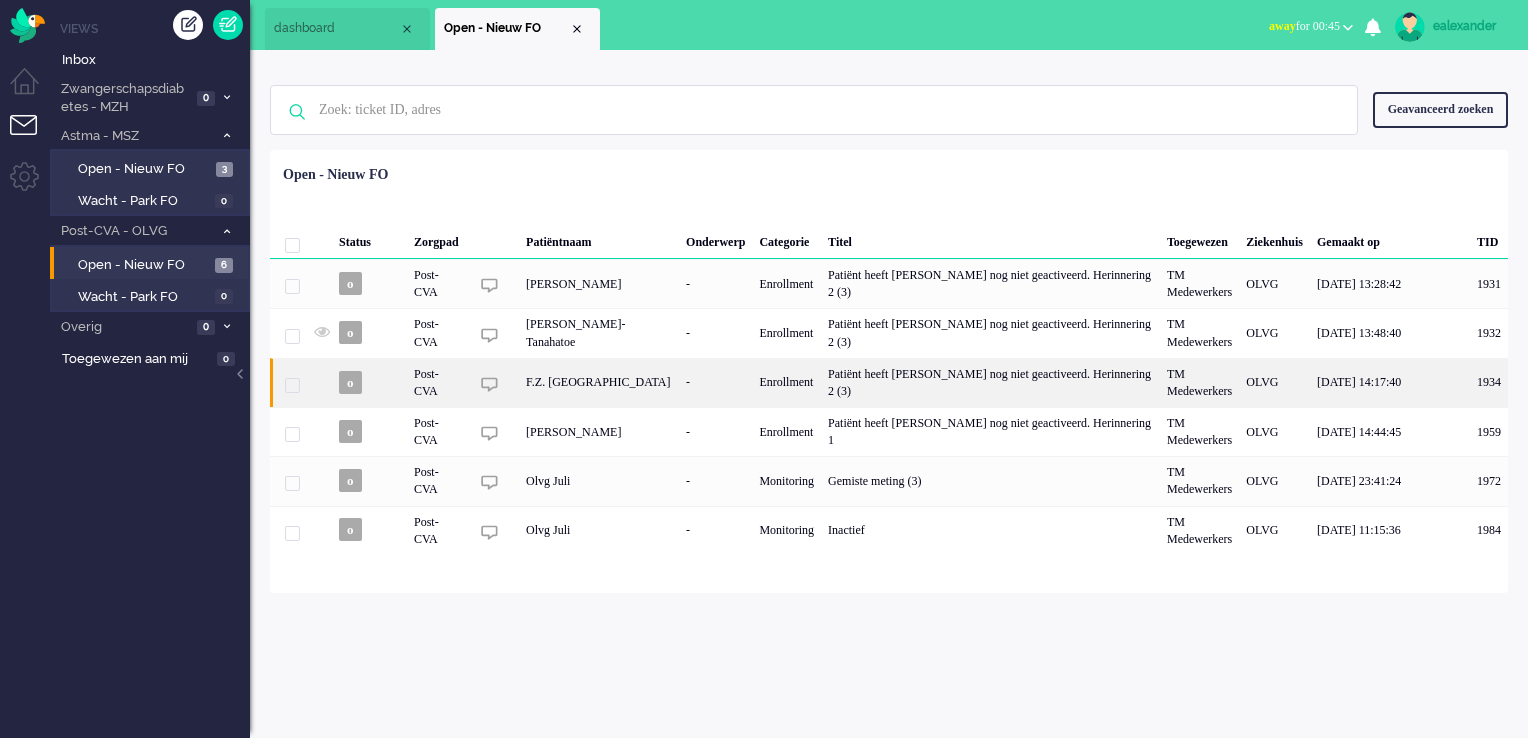 click on "F.Z. [GEOGRAPHIC_DATA]" 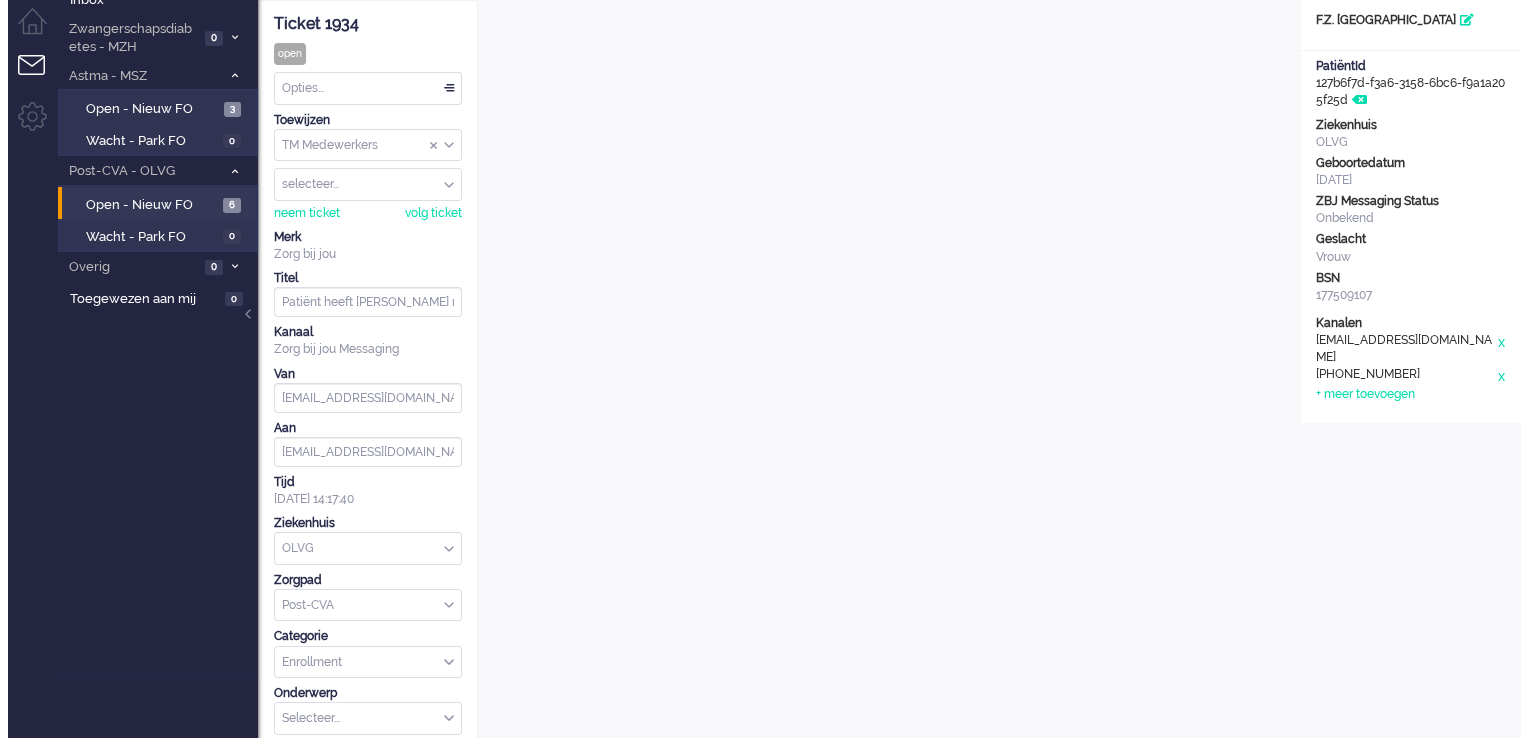 scroll, scrollTop: 0, scrollLeft: 0, axis: both 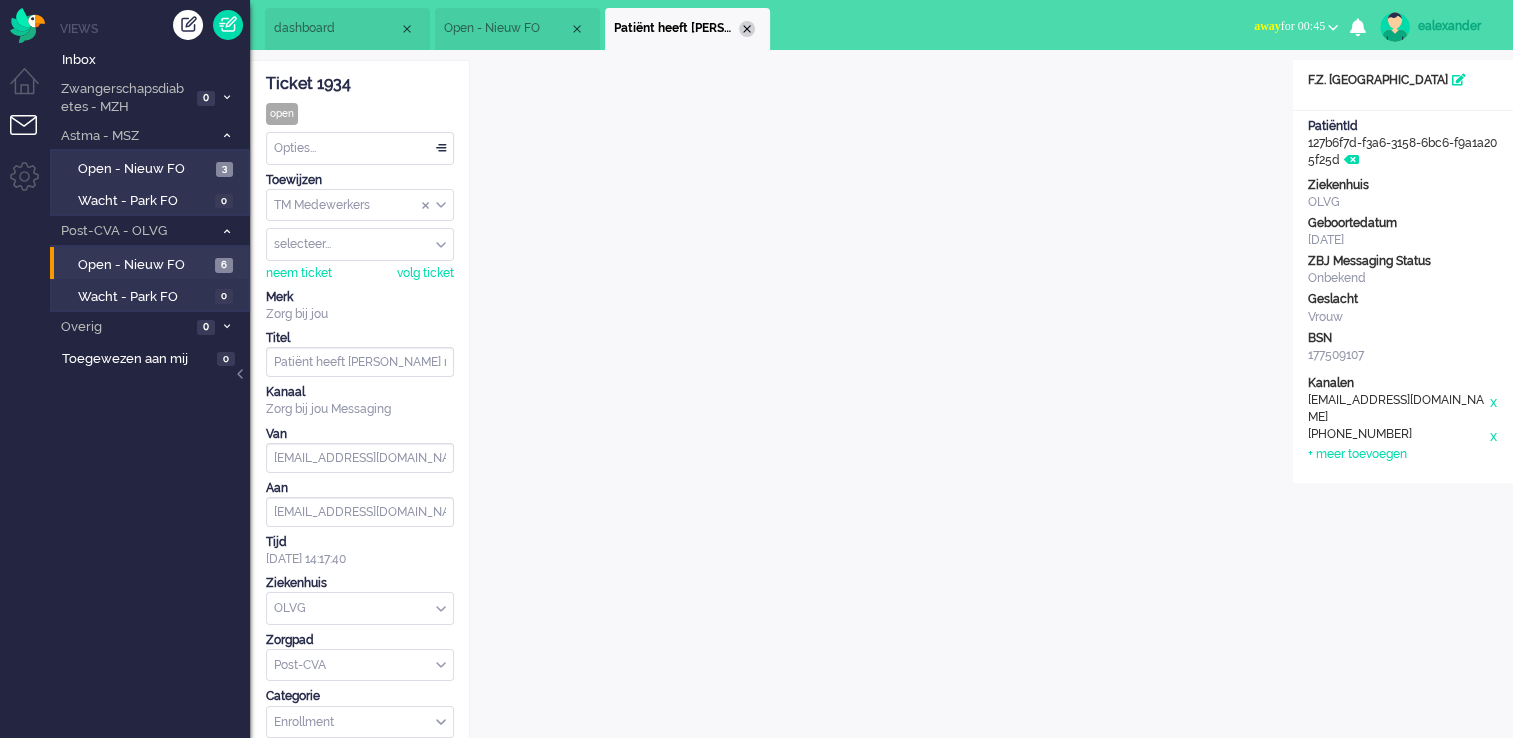 click at bounding box center [747, 29] 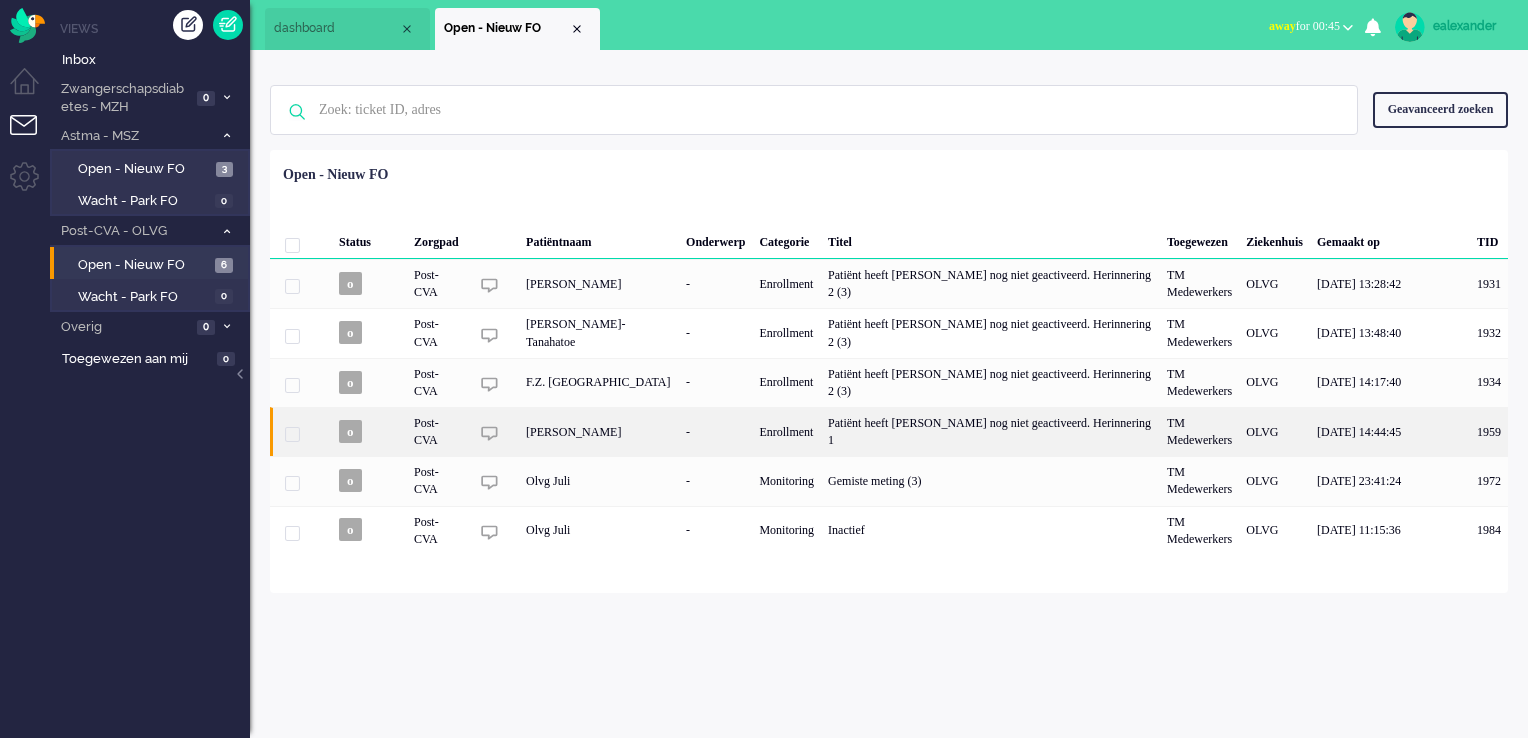click on "-" 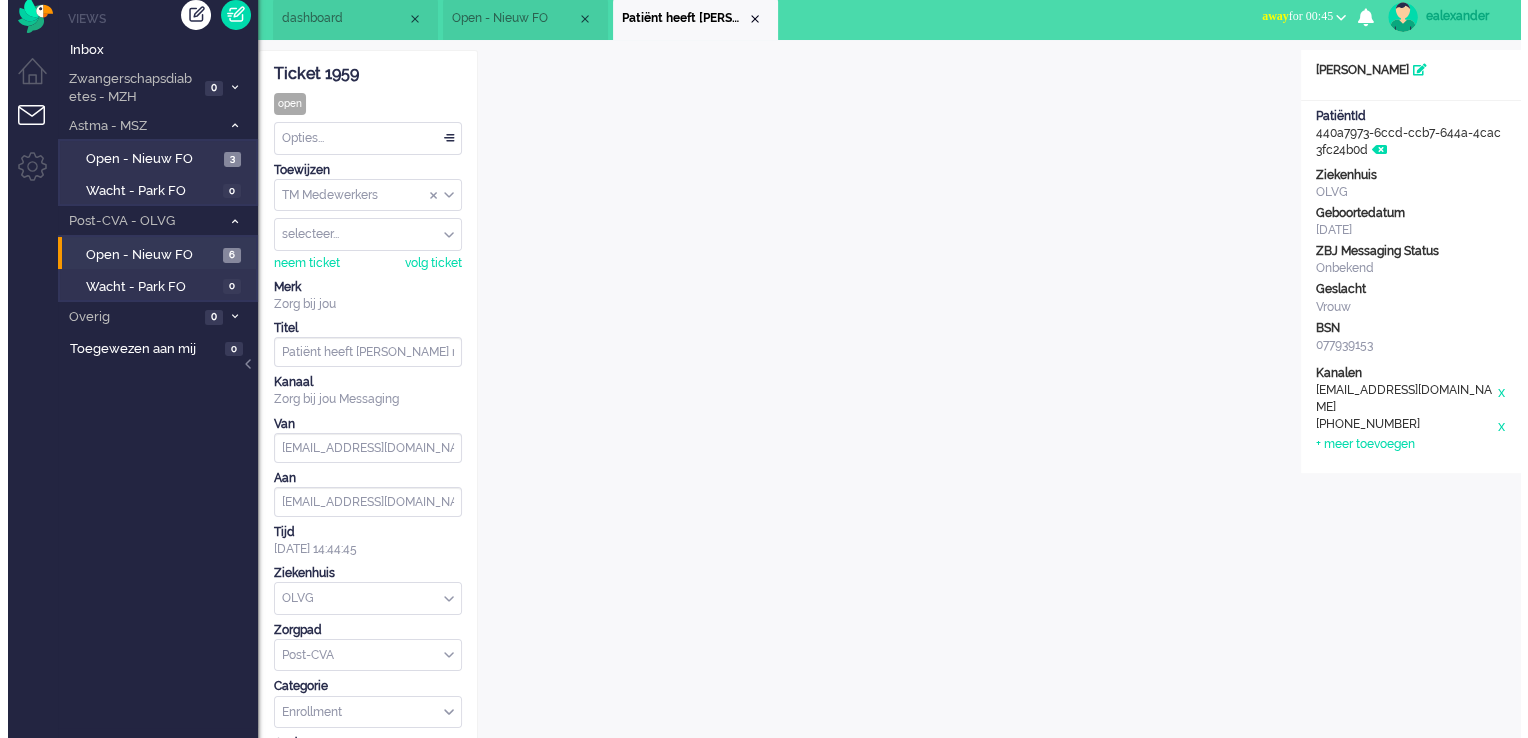 scroll, scrollTop: 0, scrollLeft: 0, axis: both 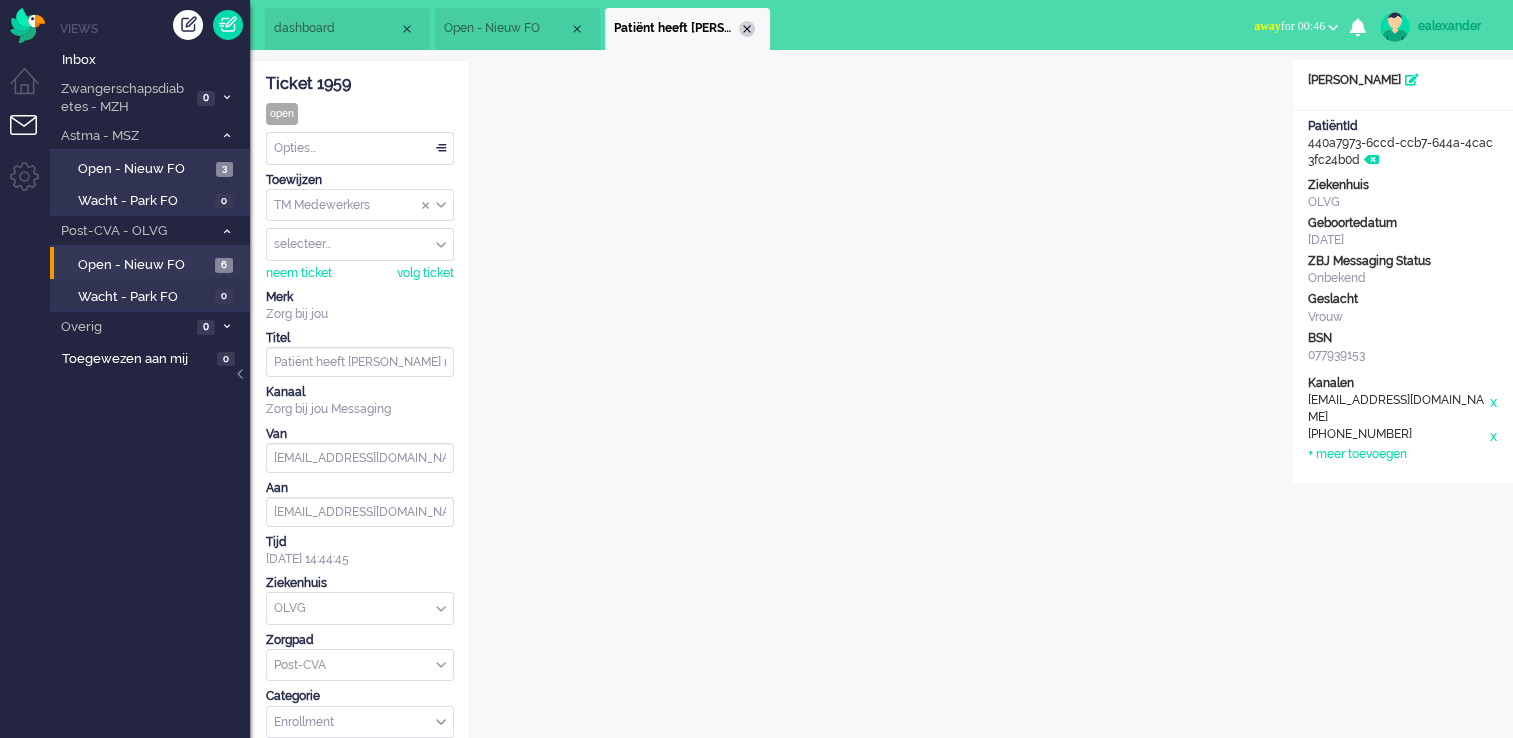 click at bounding box center (747, 29) 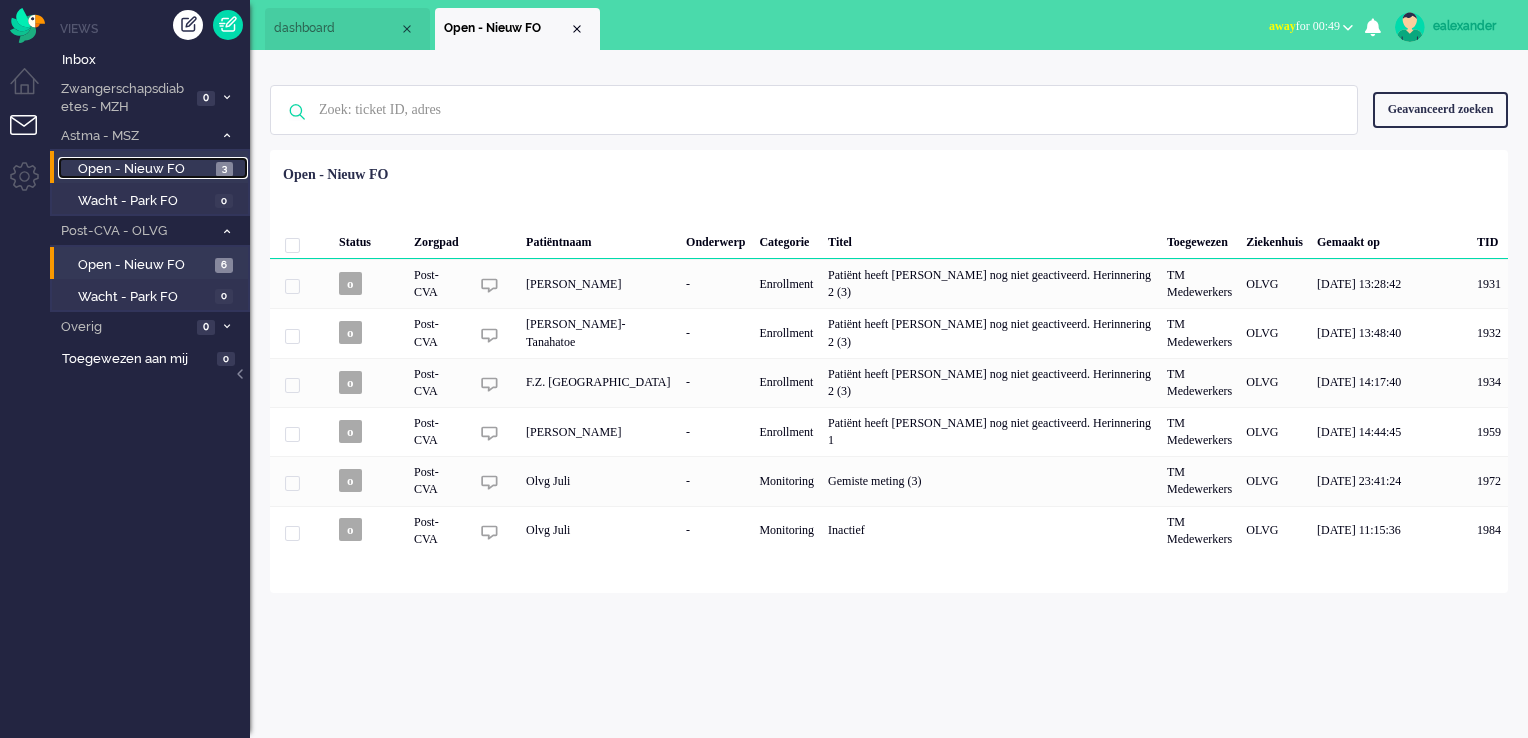 click on "Open - Nieuw FO
3" at bounding box center (153, 168) 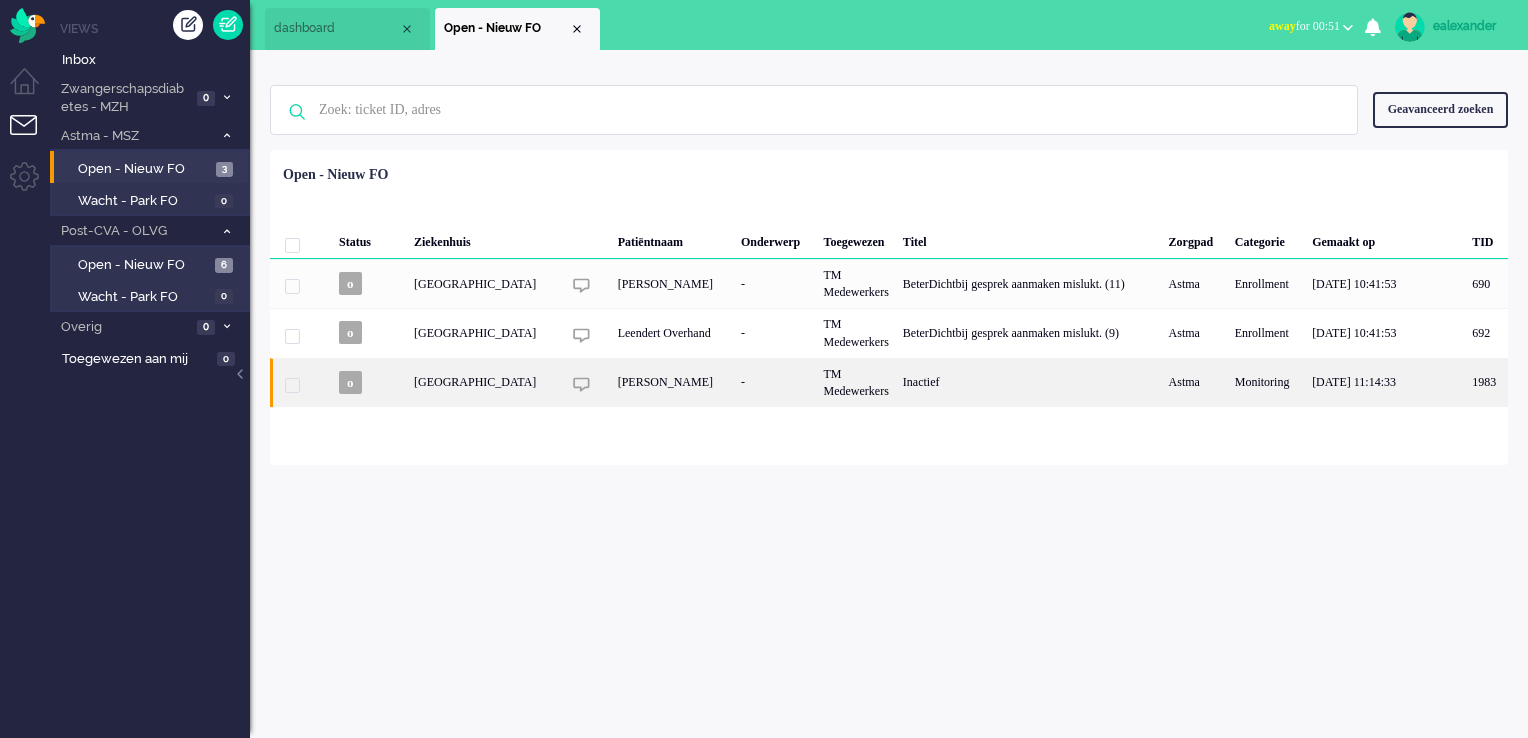 click on "[PERSON_NAME]" 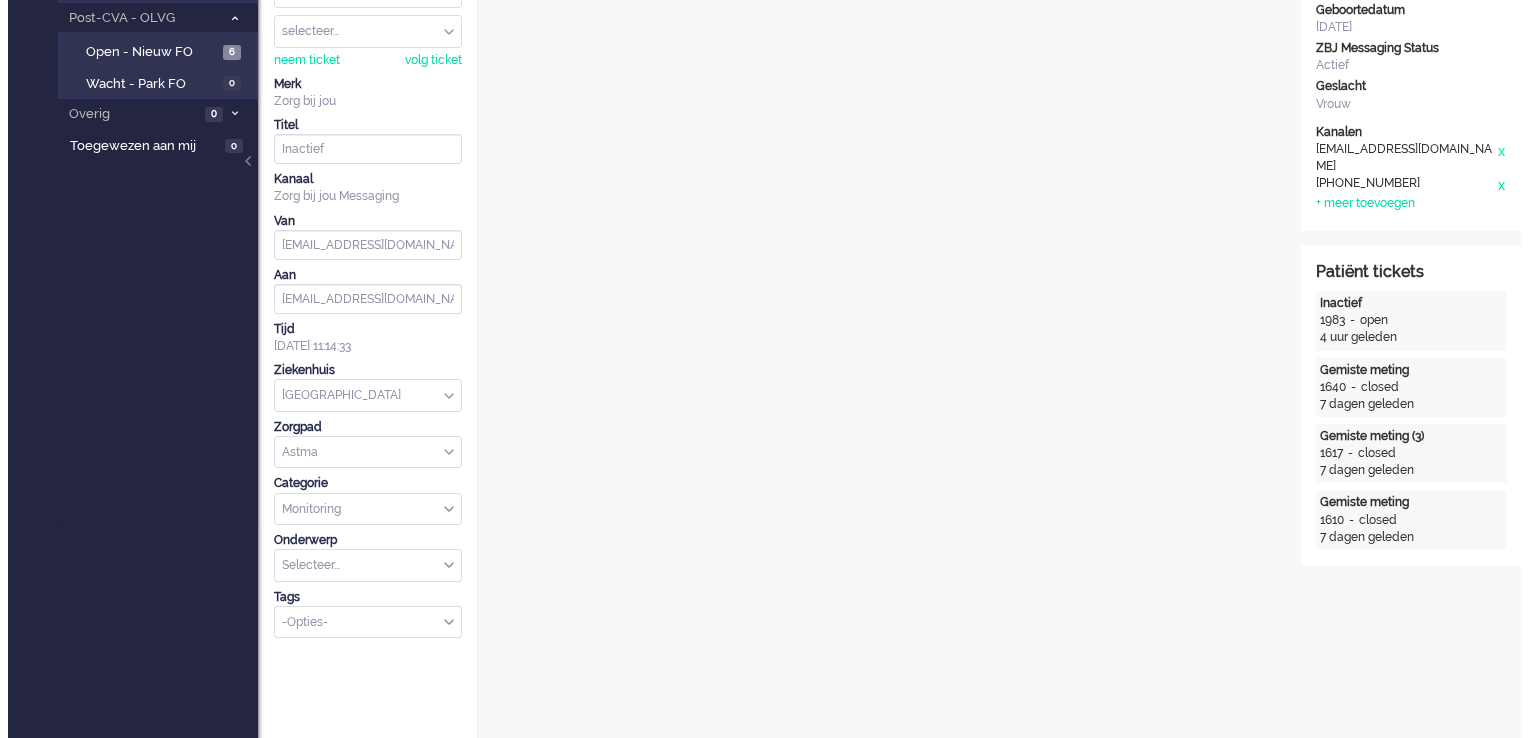 scroll, scrollTop: 0, scrollLeft: 0, axis: both 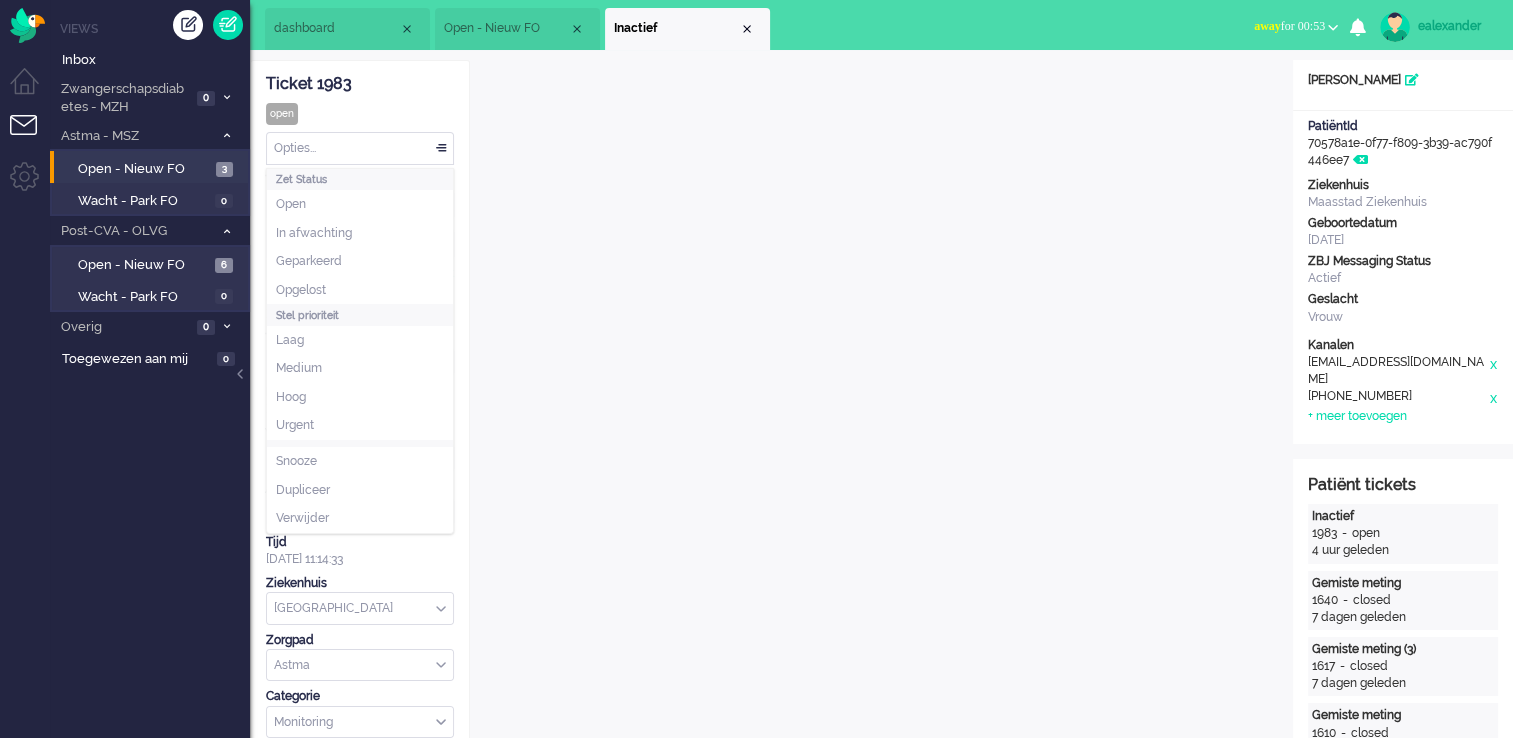 click on "Opties..." at bounding box center (360, 148) 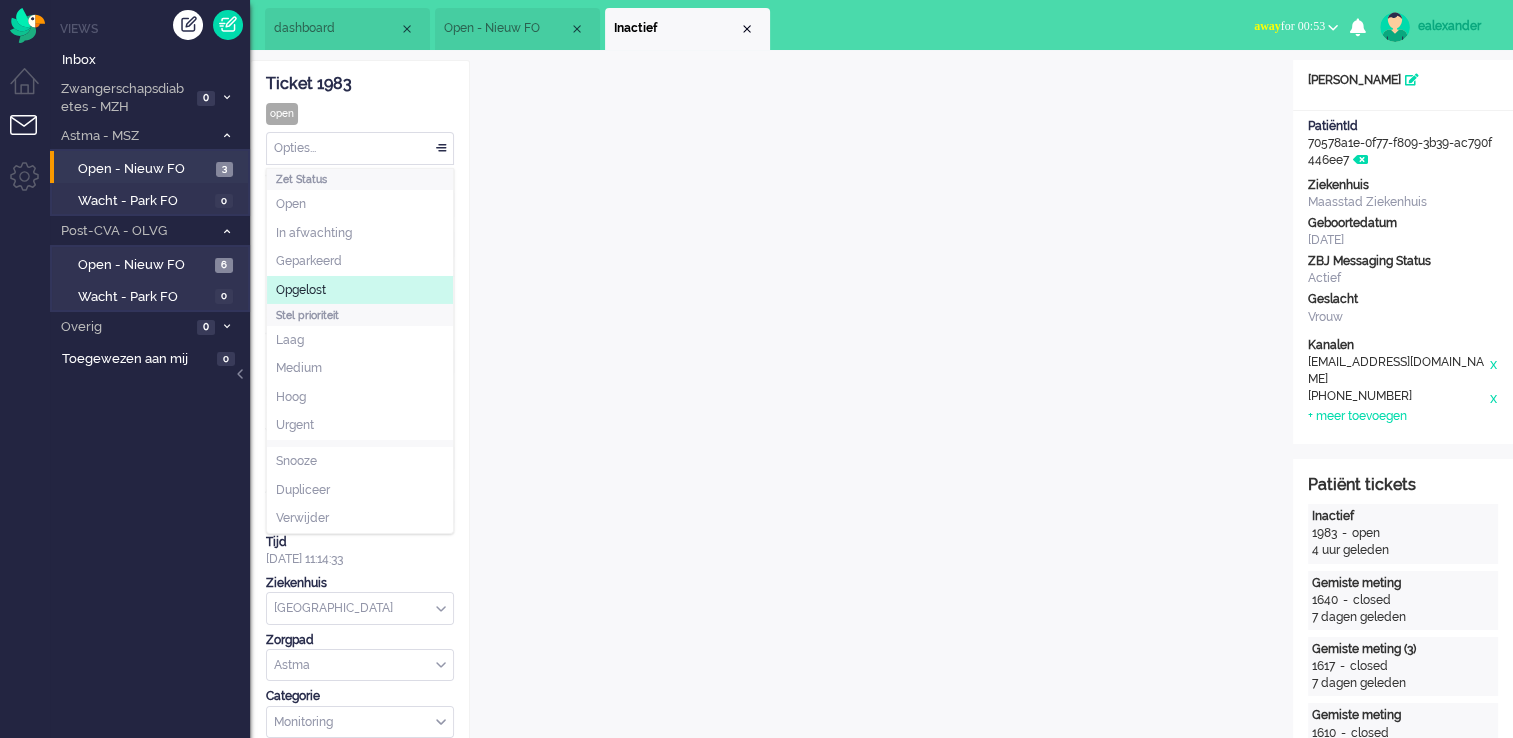 click on "Opgelost" 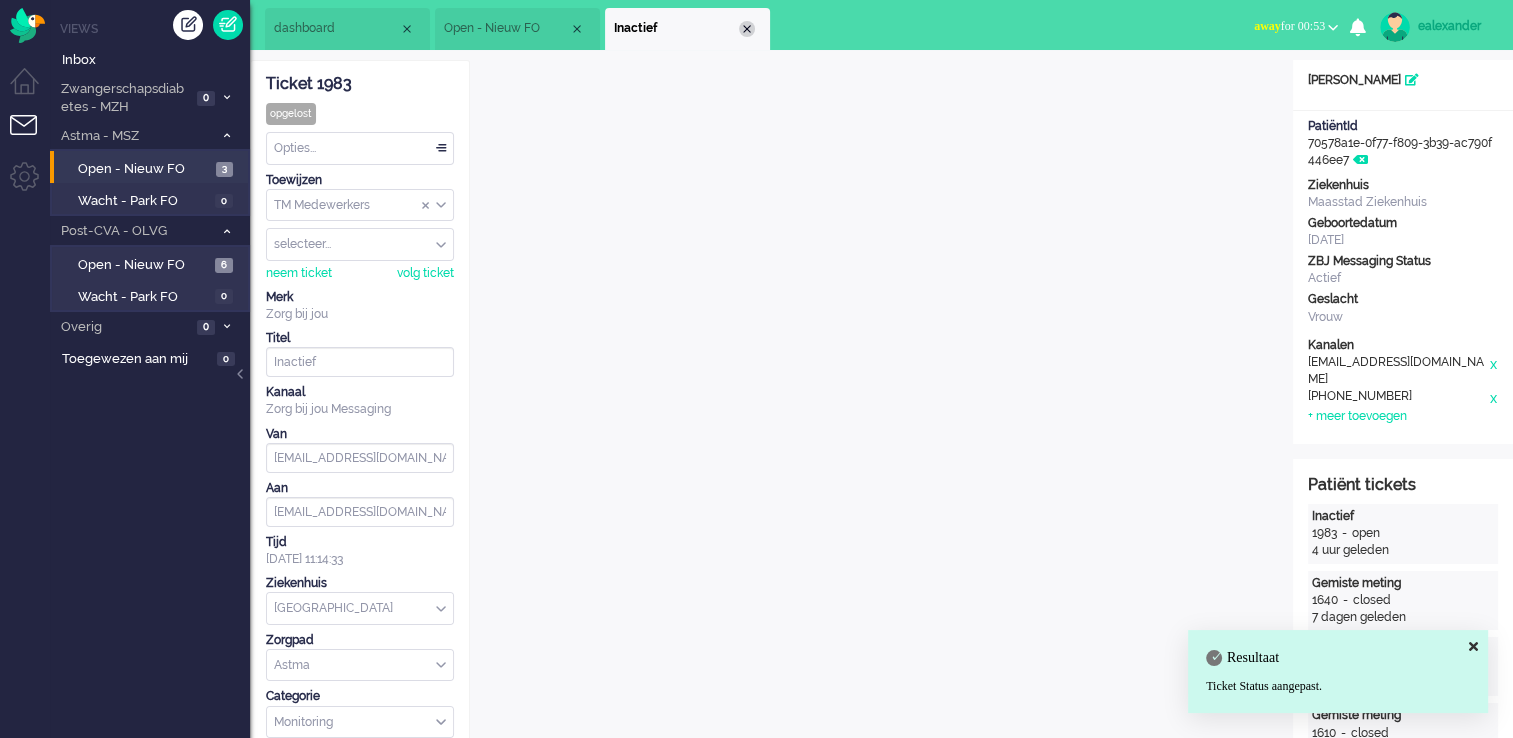 click at bounding box center (747, 29) 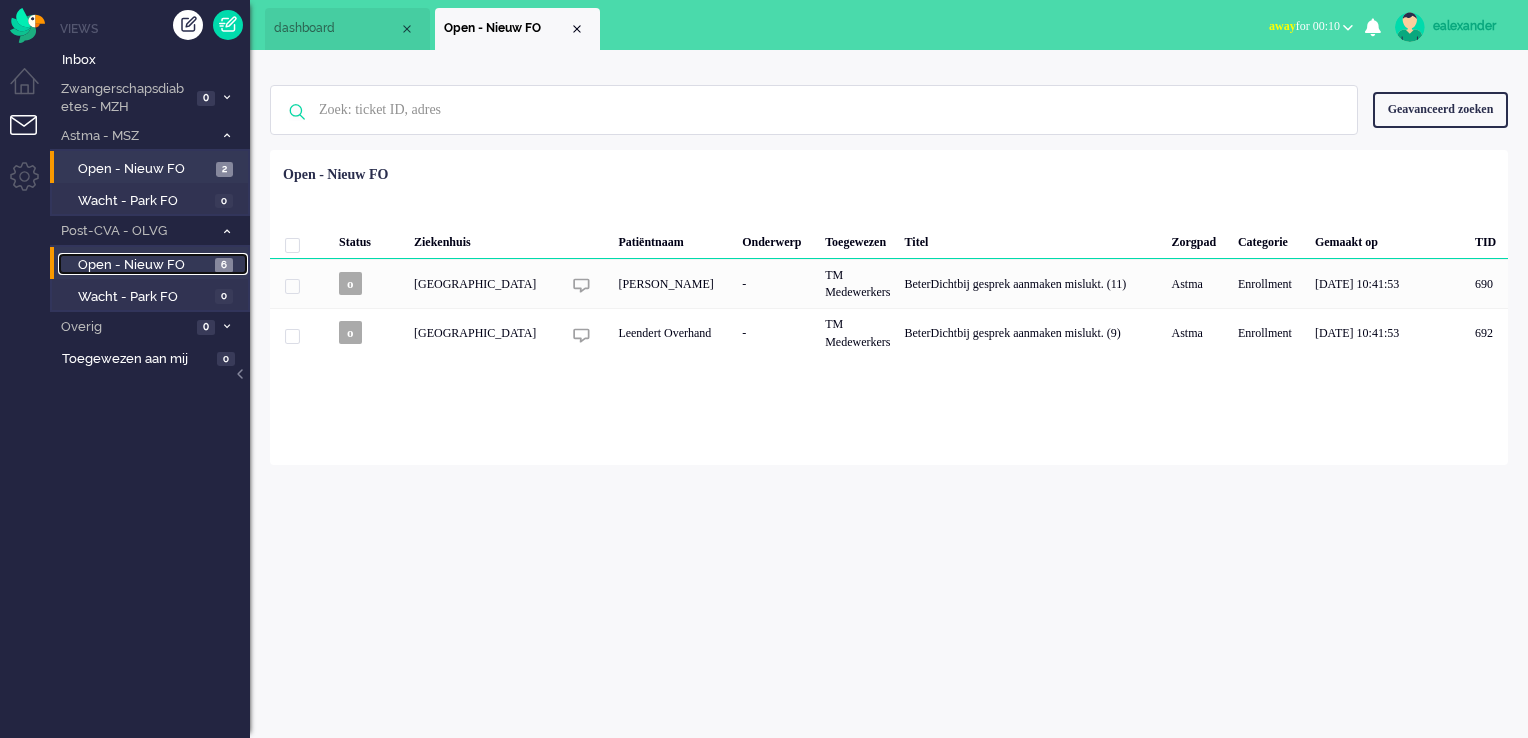 click on "Open - Nieuw FO" at bounding box center [144, 265] 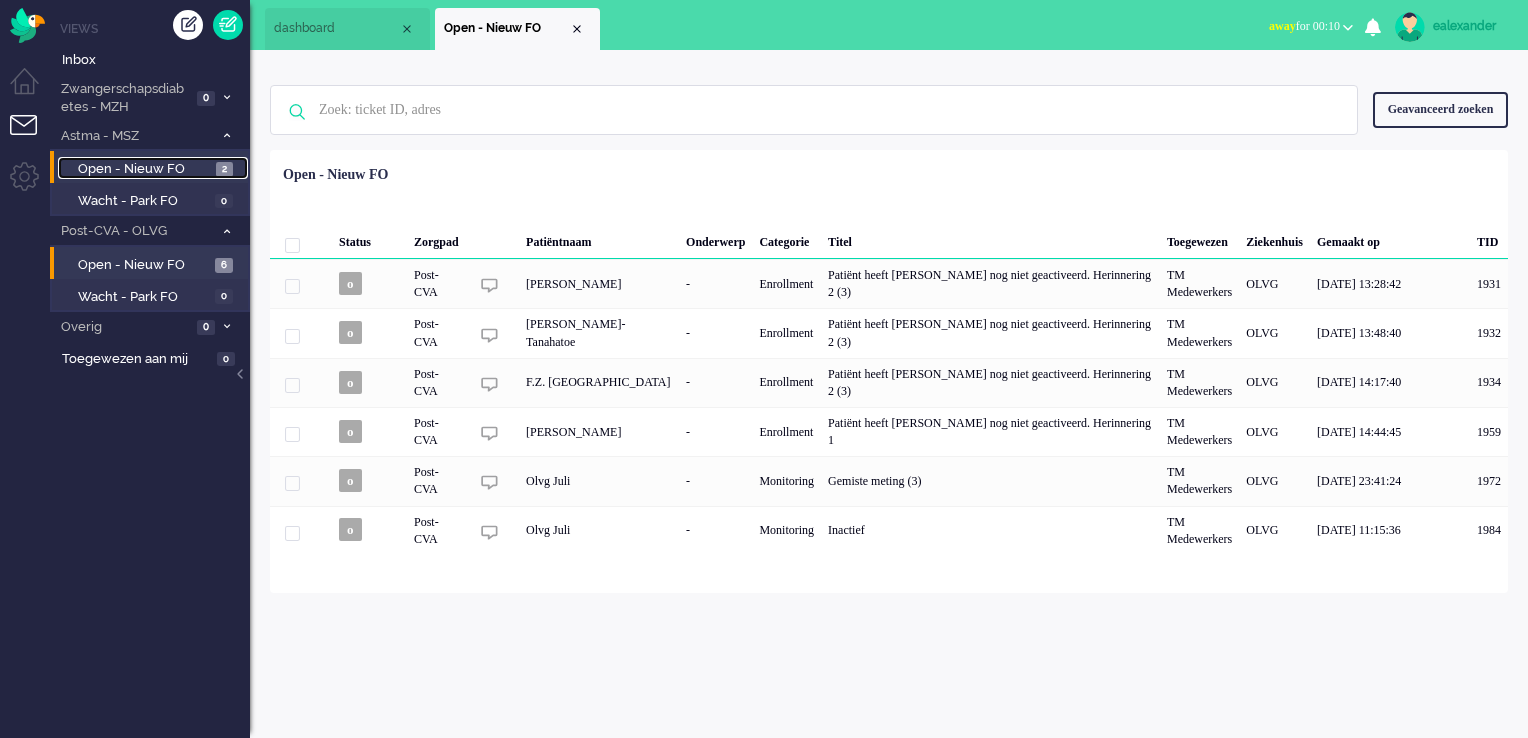 click on "Open - Nieuw FO" at bounding box center (144, 169) 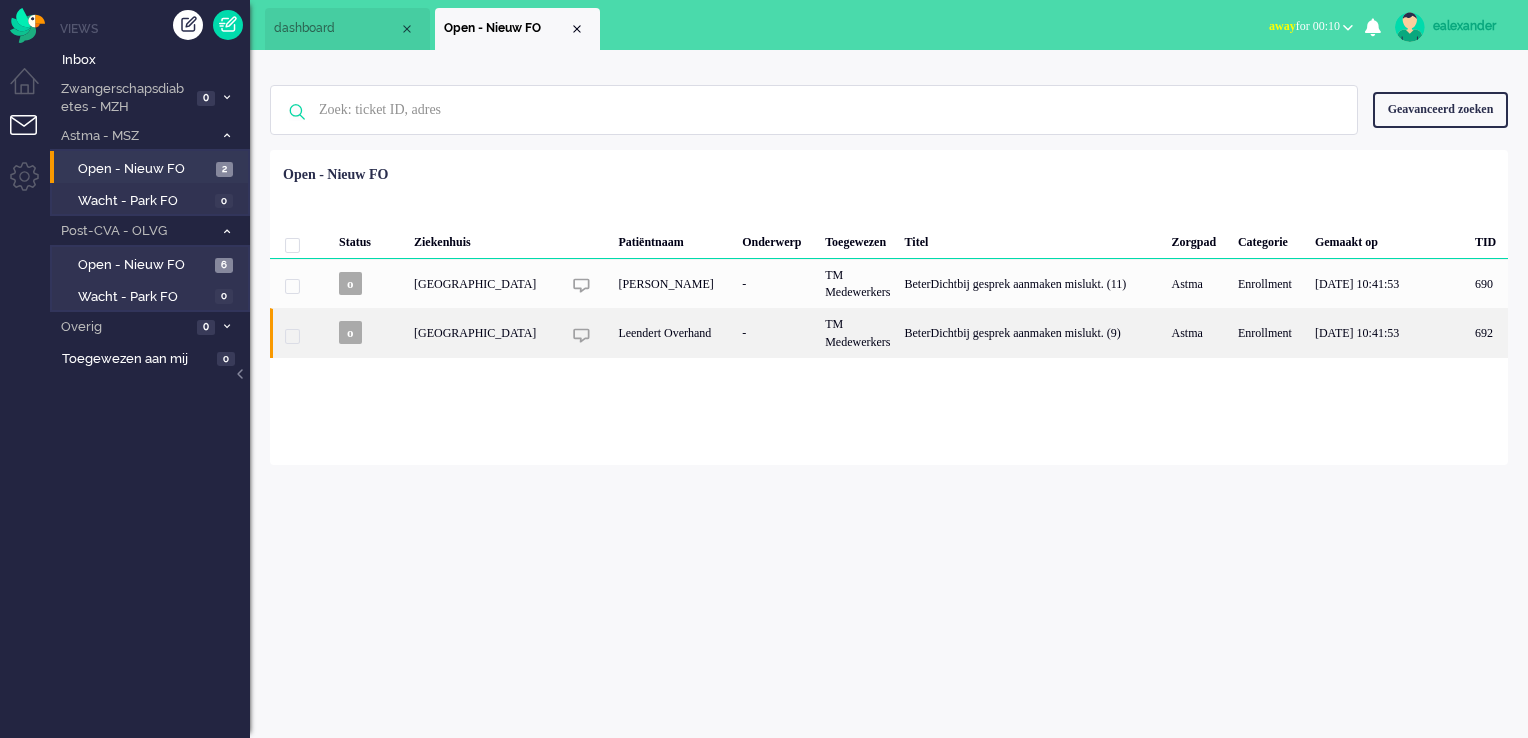 click on "-" 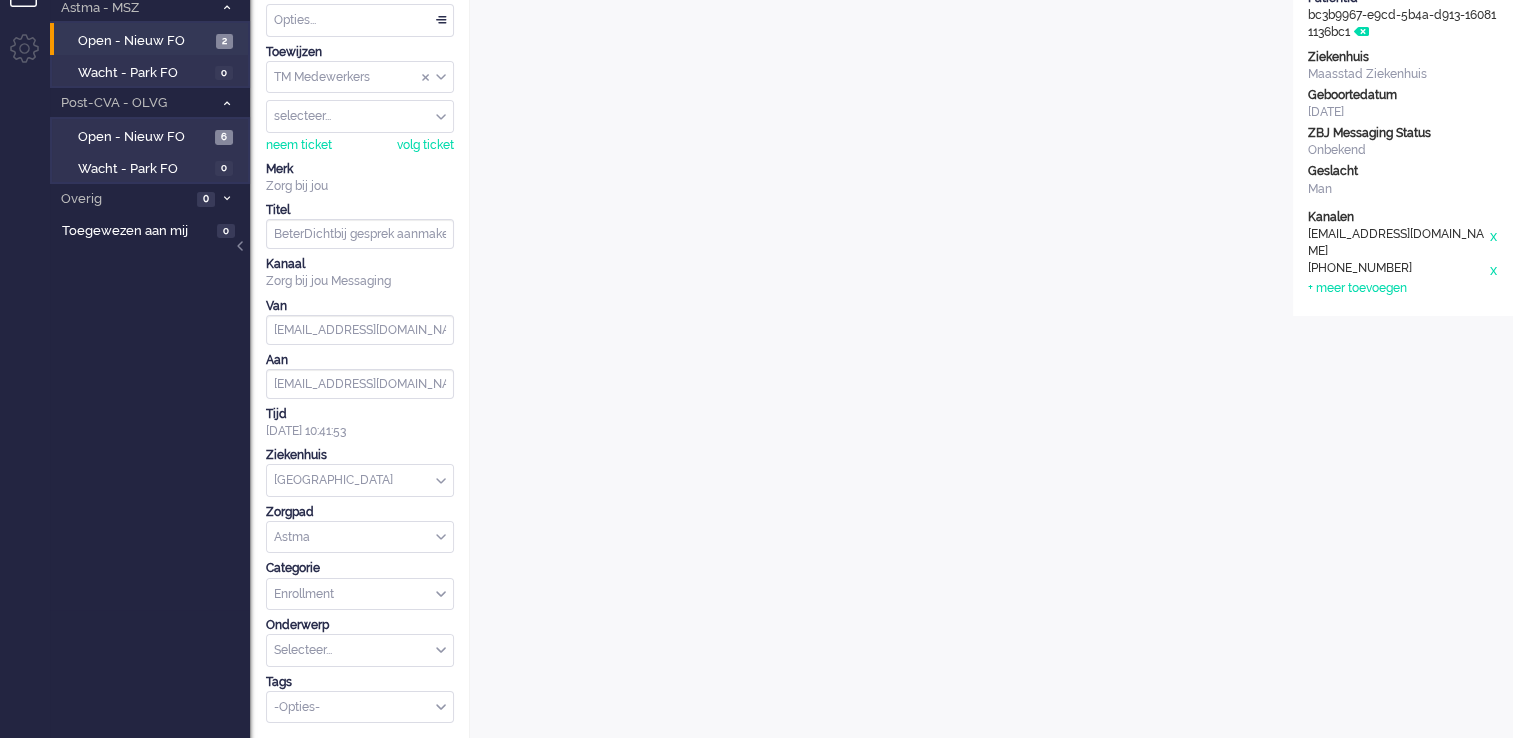 scroll, scrollTop: 126, scrollLeft: 0, axis: vertical 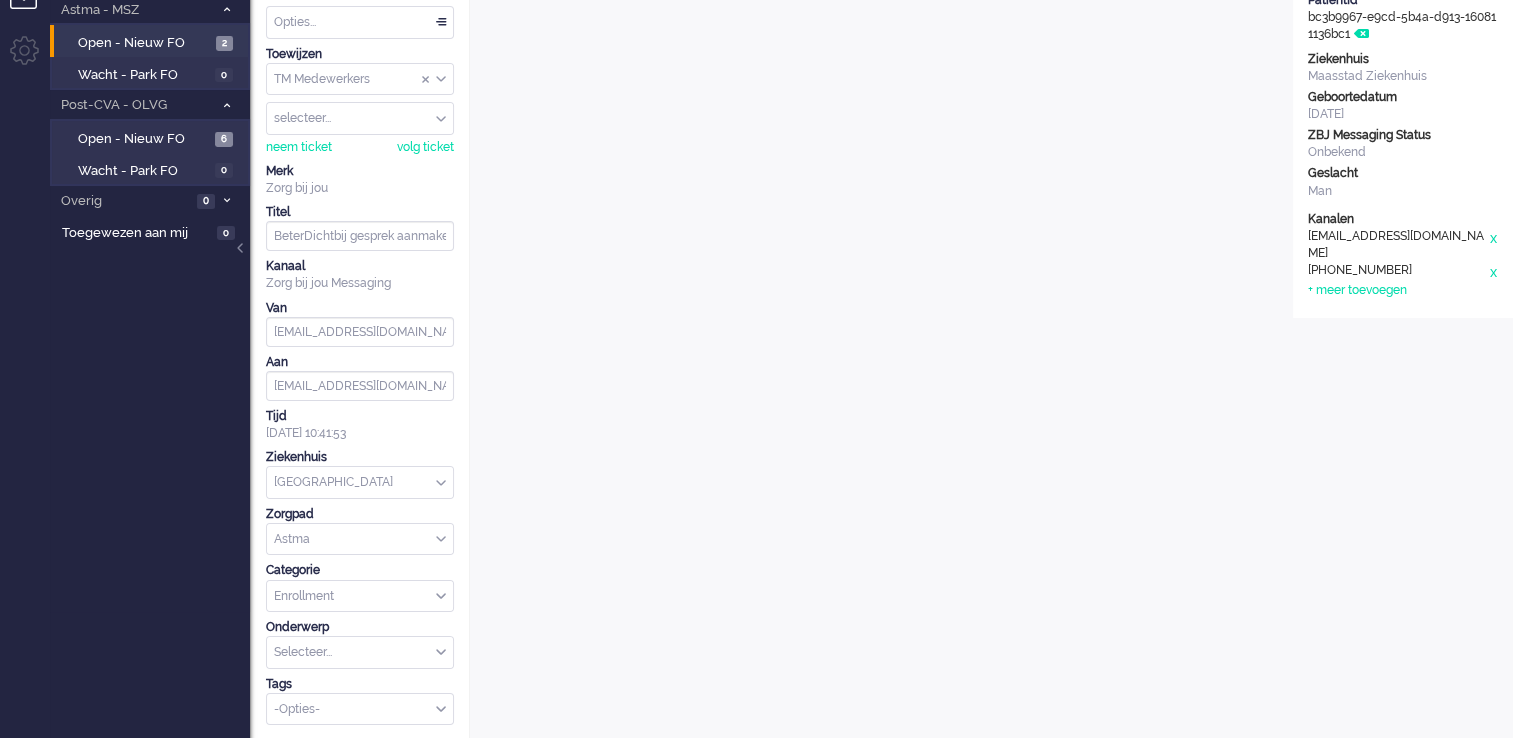 click on "Opties..." at bounding box center (360, 22) 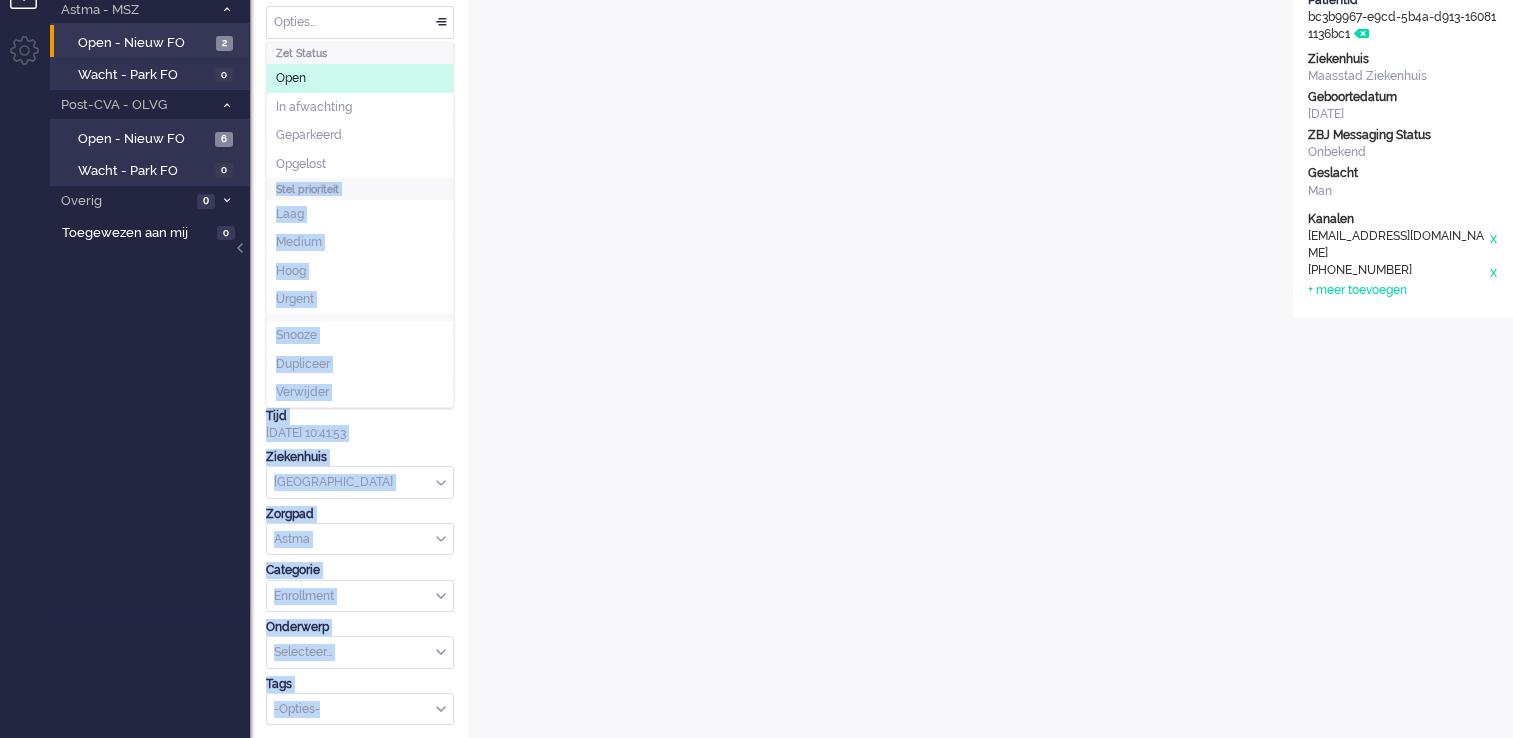 drag, startPoint x: 396, startPoint y: 158, endPoint x: 484, endPoint y: 22, distance: 161.98766 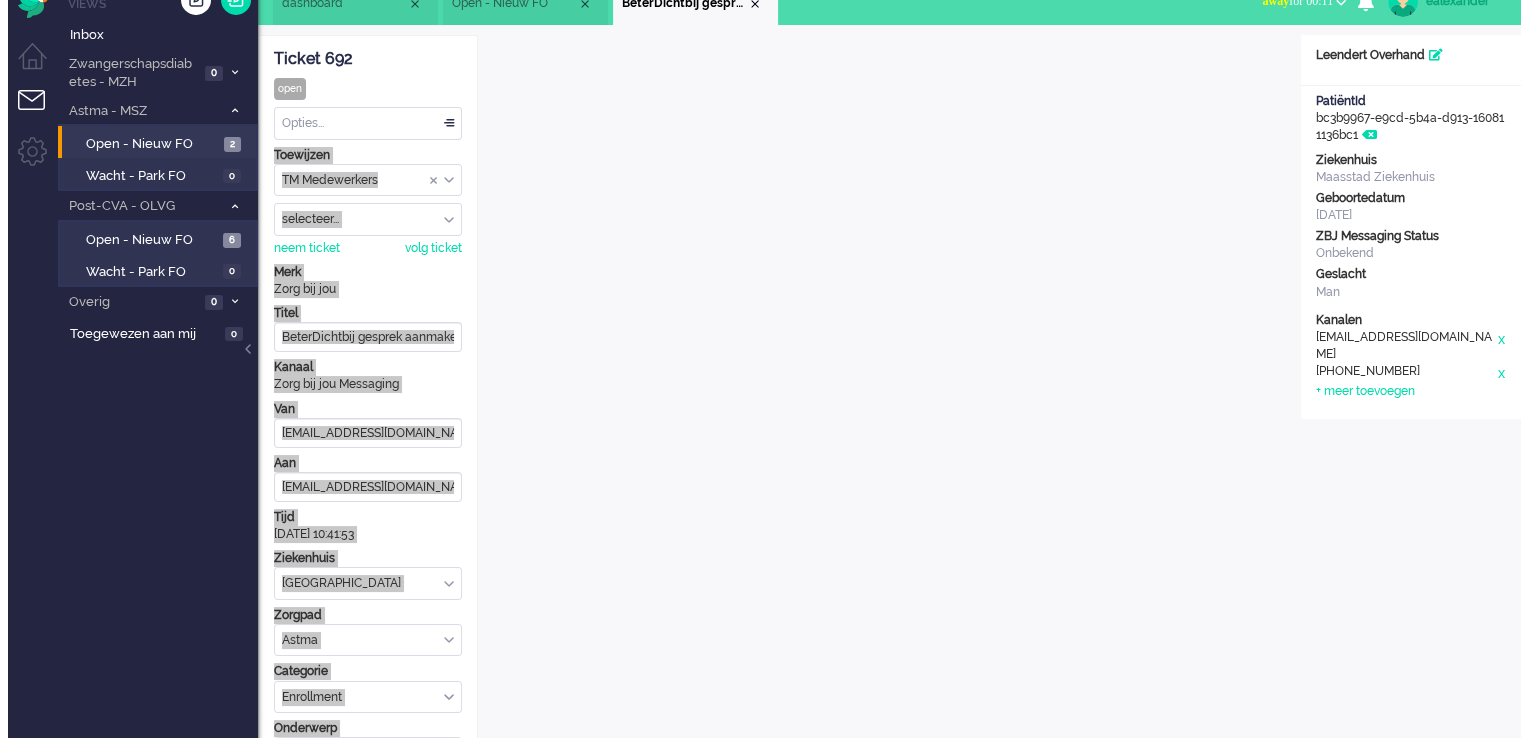 scroll, scrollTop: 0, scrollLeft: 0, axis: both 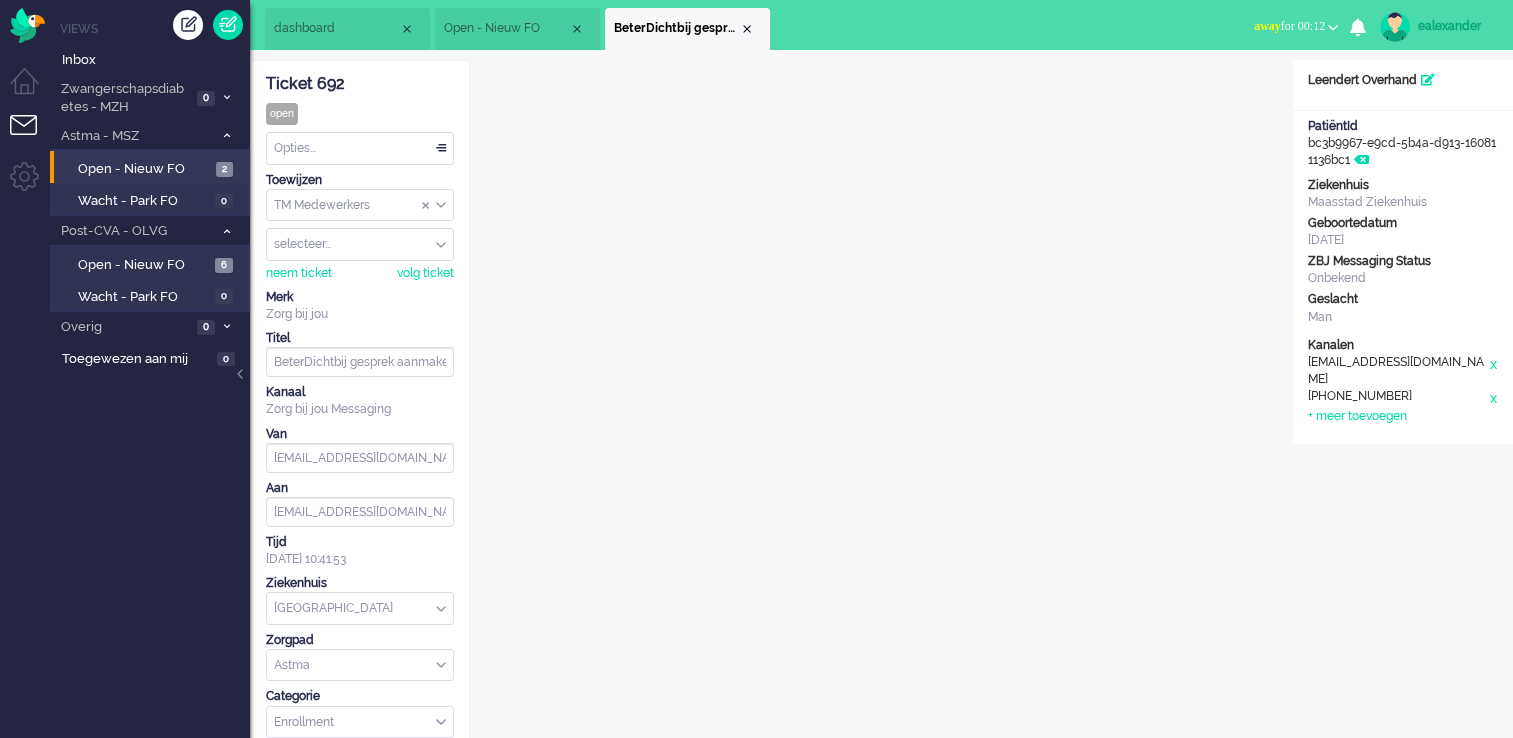 click on "Ticket 692 open Kijkend Opties... Zet Status Open In afwachting Geparkeerd Opgelost Stel prioriteit Laag Medium Hoog Urgent Snooze Dupliceer Verwijder Toewijzen TM Medewerkers TM Medewerkers TM Verpleegkundigen groep deselecteren TM Medewerkers selecteer... biancanmsc christietmsc claudiammsc crisnmsc daniellesmsc davidnmsc denisebmsc denisehmsc dmeelis ealexander fgrutters GeraldJmsc gvandekempe hbenard i.huikko isawmsc jeannetgmsc jorisprod jorisprodadmin jvanseijen jverboekend jverboekendnurse kimkmsc liesbethvmsc ltas lusciialarms margalmsc marinadmsc marjagmsc marthabmsc mhulzink miyurusagarage mlie msagarageproddemo nberger NienkeHmsc pattylmsc plaan SabineBmsc samanthapmsc stanmsc support tvanderzanden vvuoriprod winegum-[PERSON_NAME] younjuwmsc ZbjCareProfessionalsteam zbjcareprofessionalsteamomnideskchatagent Zorg-bij-jou zorgbijjou gebruiker deselecteren neem ticket volg ticket Merk Zorg bij jou Titel BeterDichtbij gesprek aanmaken mislukt. (9) Kanaal Zorg bij jou Messaging Van Aan Tijd Ziekenhuis" at bounding box center (360, 1179) 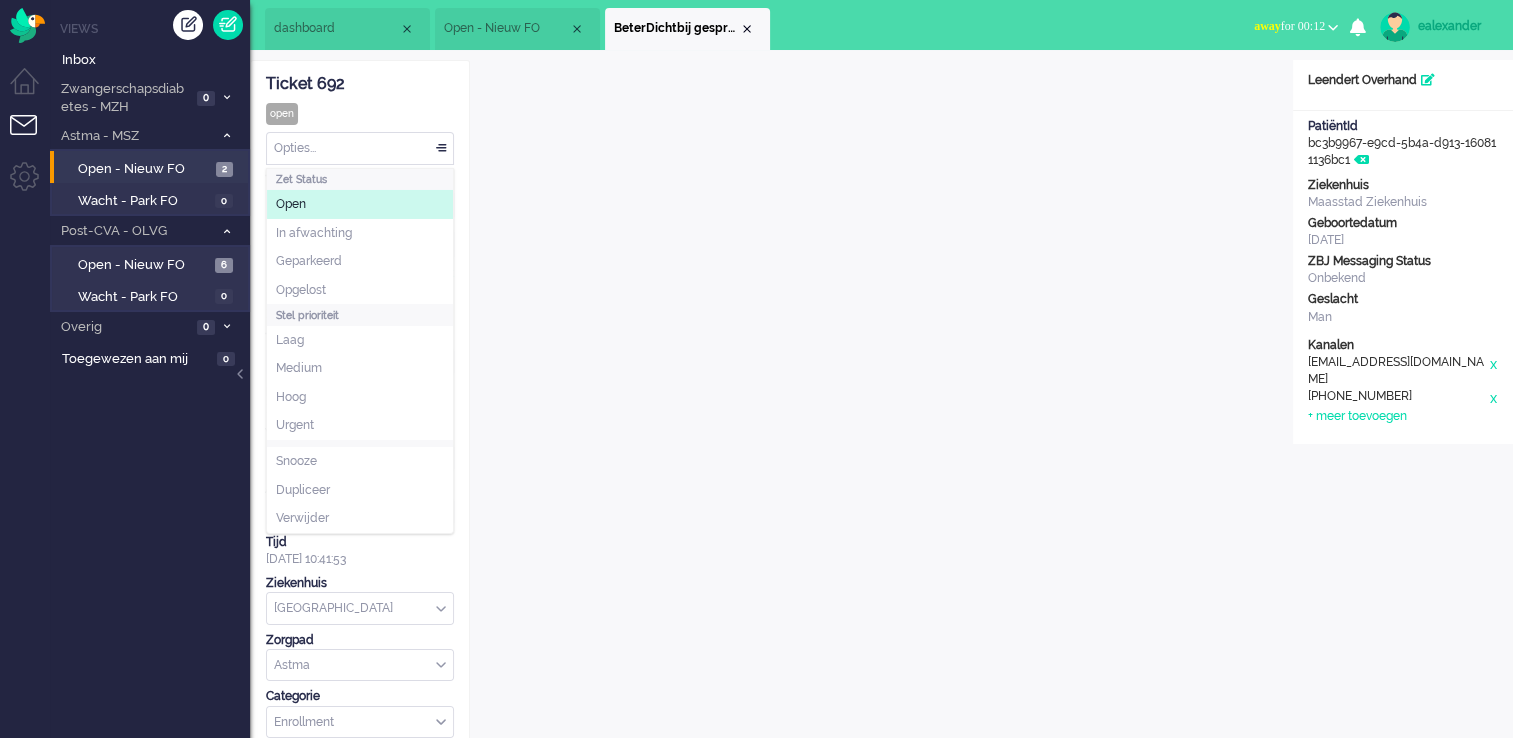 click on "Opties..." at bounding box center (360, 148) 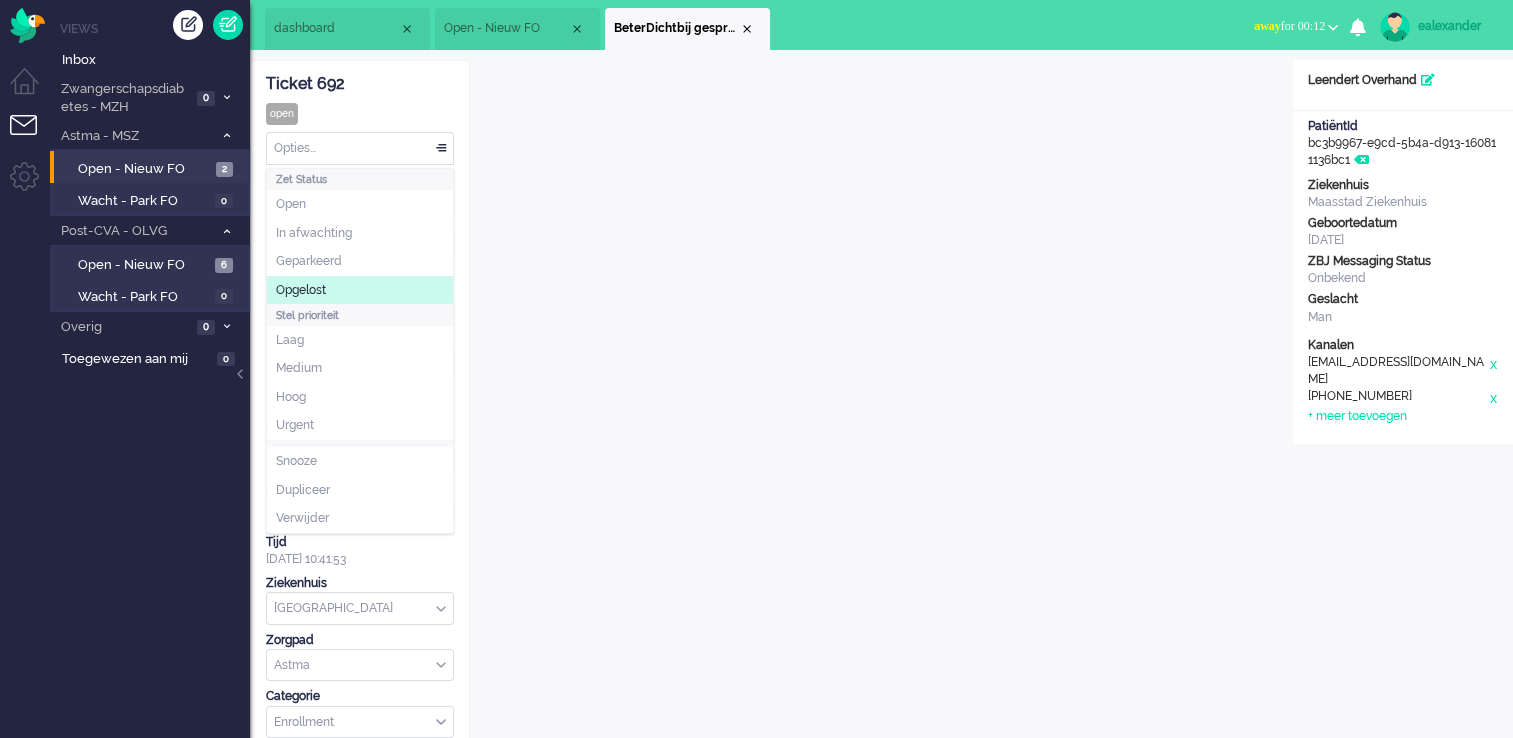 click on "Opgelost" 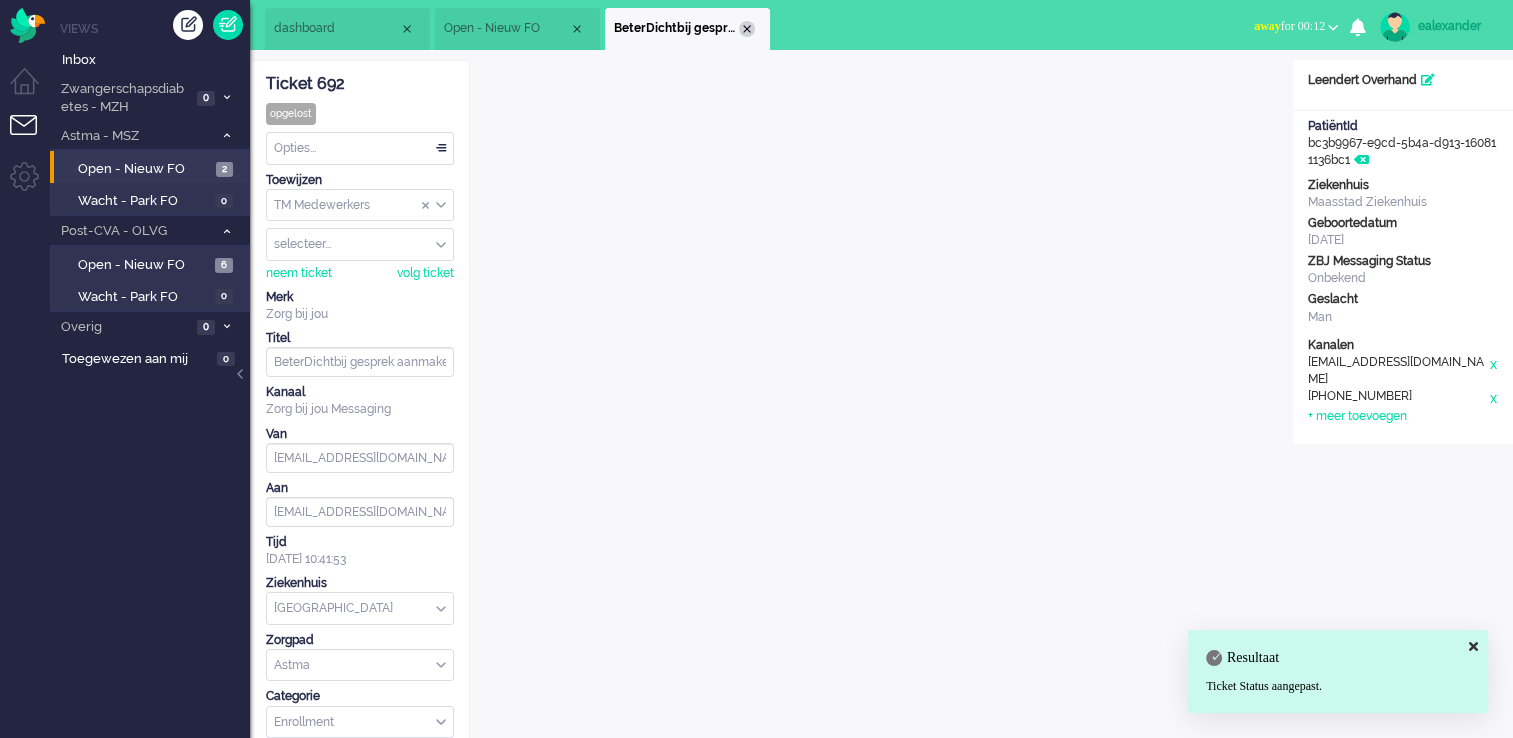 click at bounding box center [747, 29] 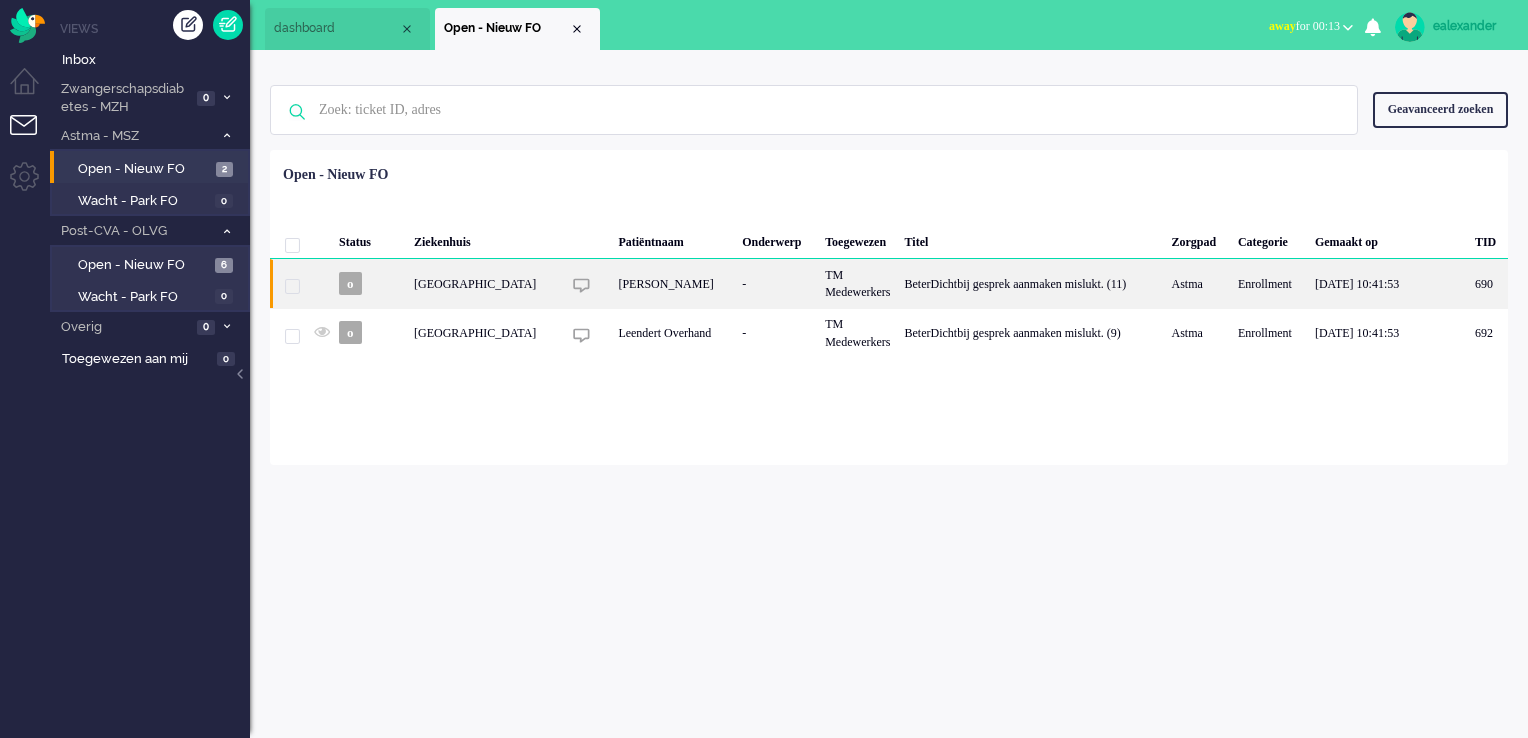 click on "[PERSON_NAME]" 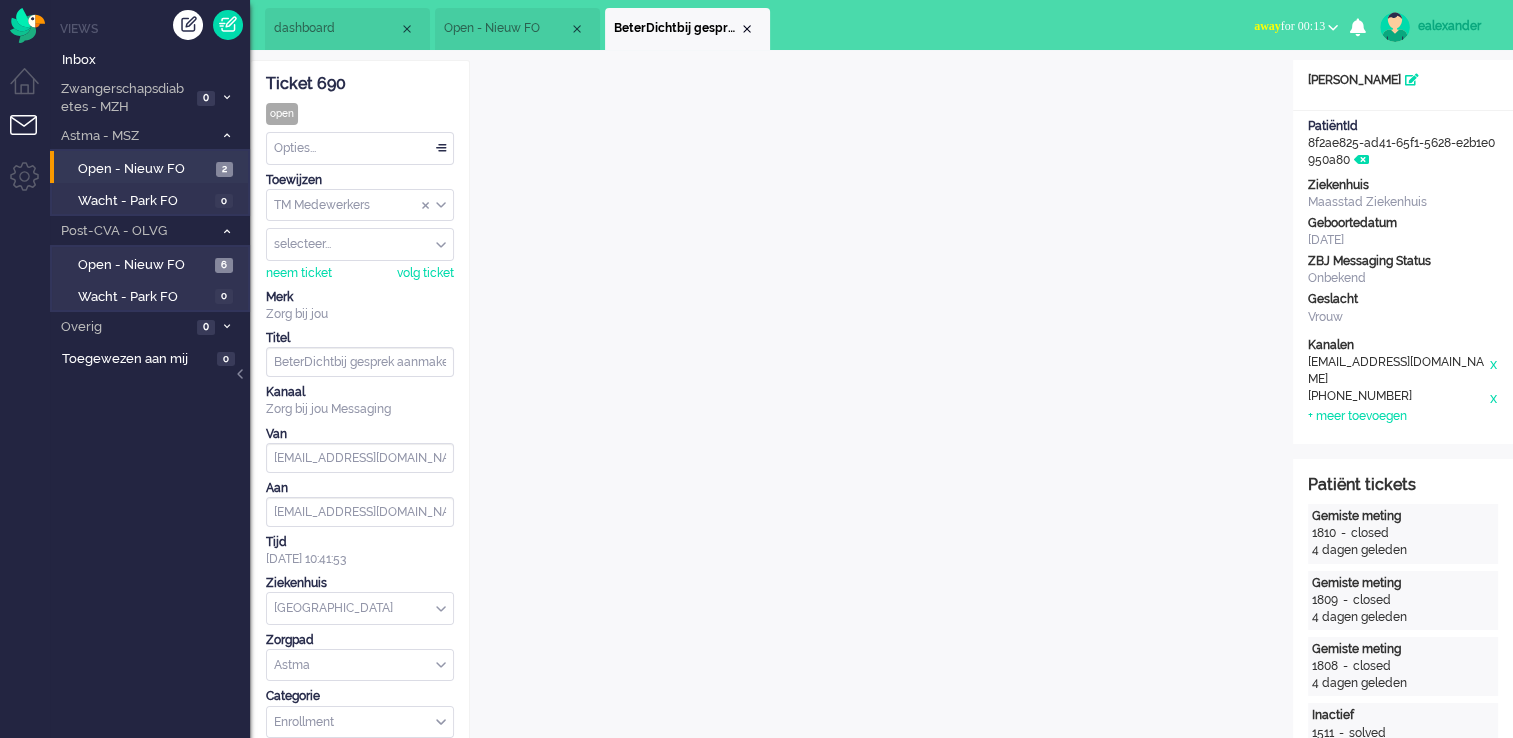 scroll, scrollTop: 60, scrollLeft: 0, axis: vertical 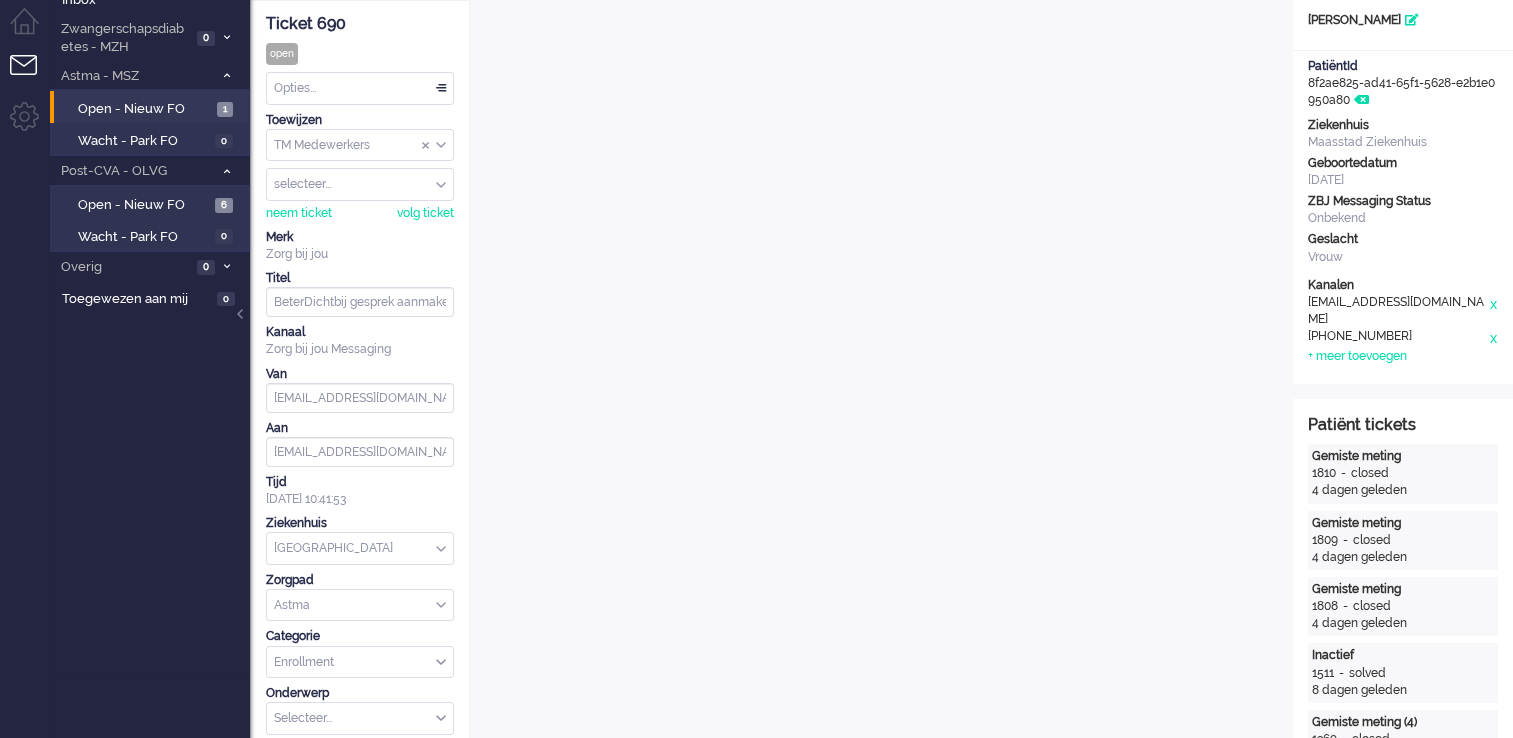 drag, startPoint x: 1400, startPoint y: 18, endPoint x: 1464, endPoint y: 32, distance: 65.51336 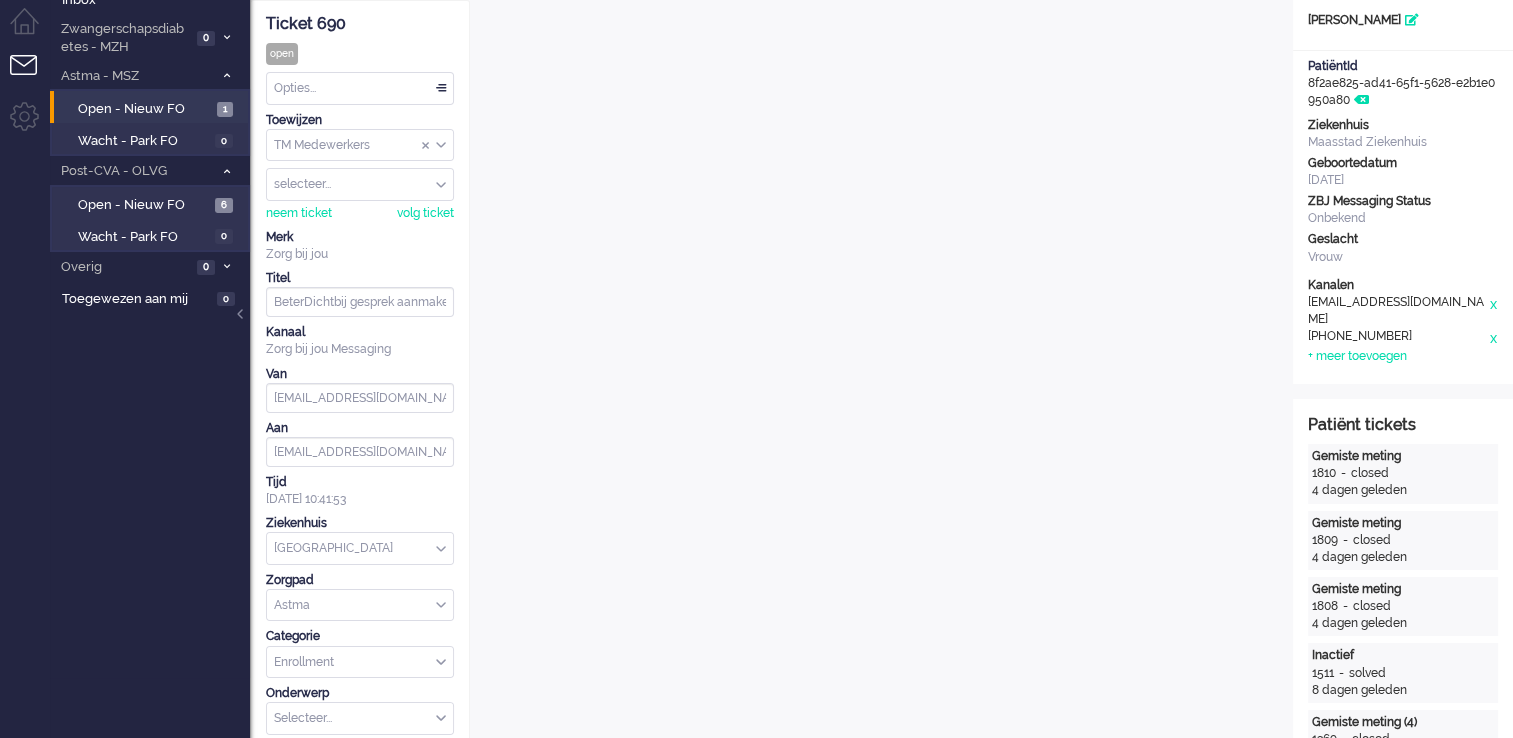 click on "Patiëntnaam  [PERSON_NAME]" 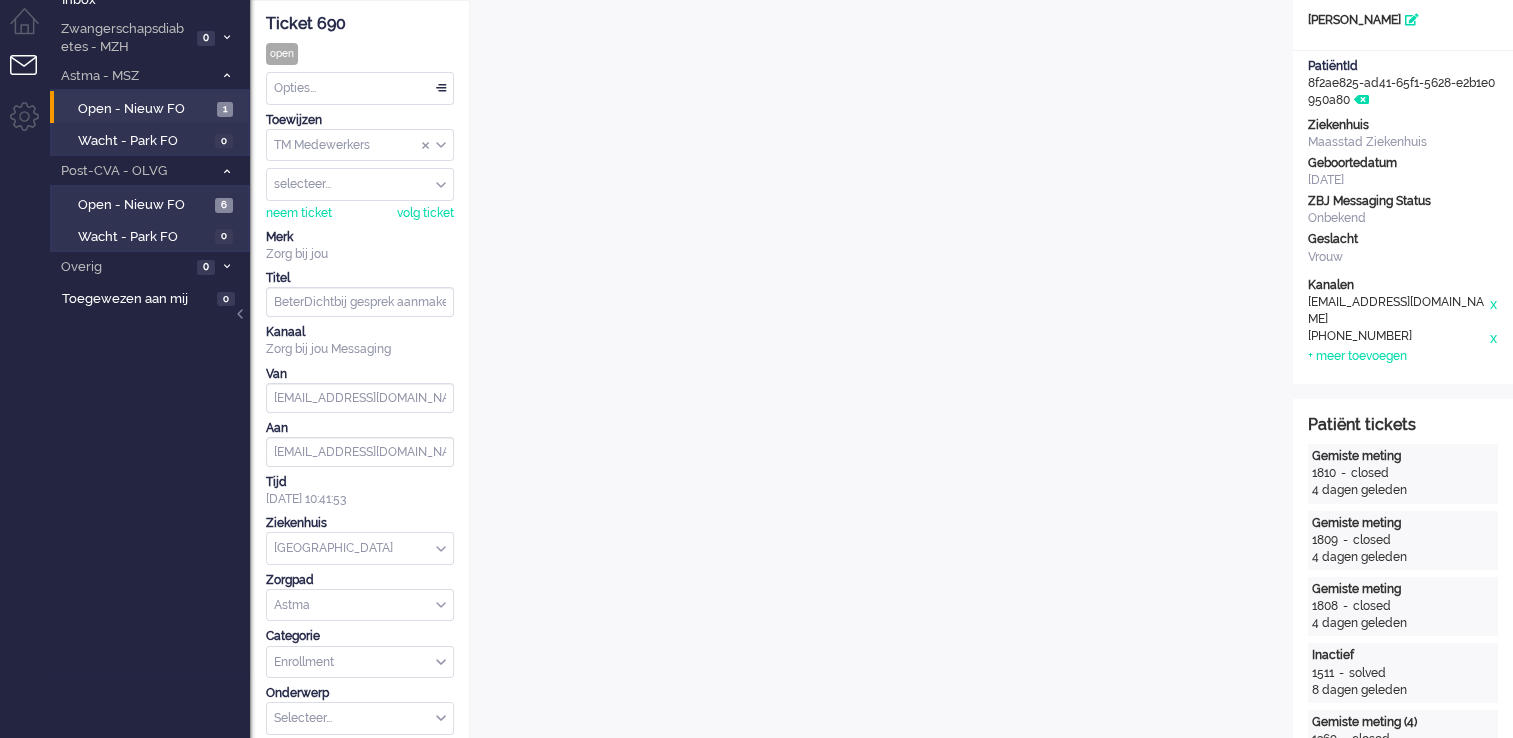 copy on "[PERSON_NAME] da Veiga" 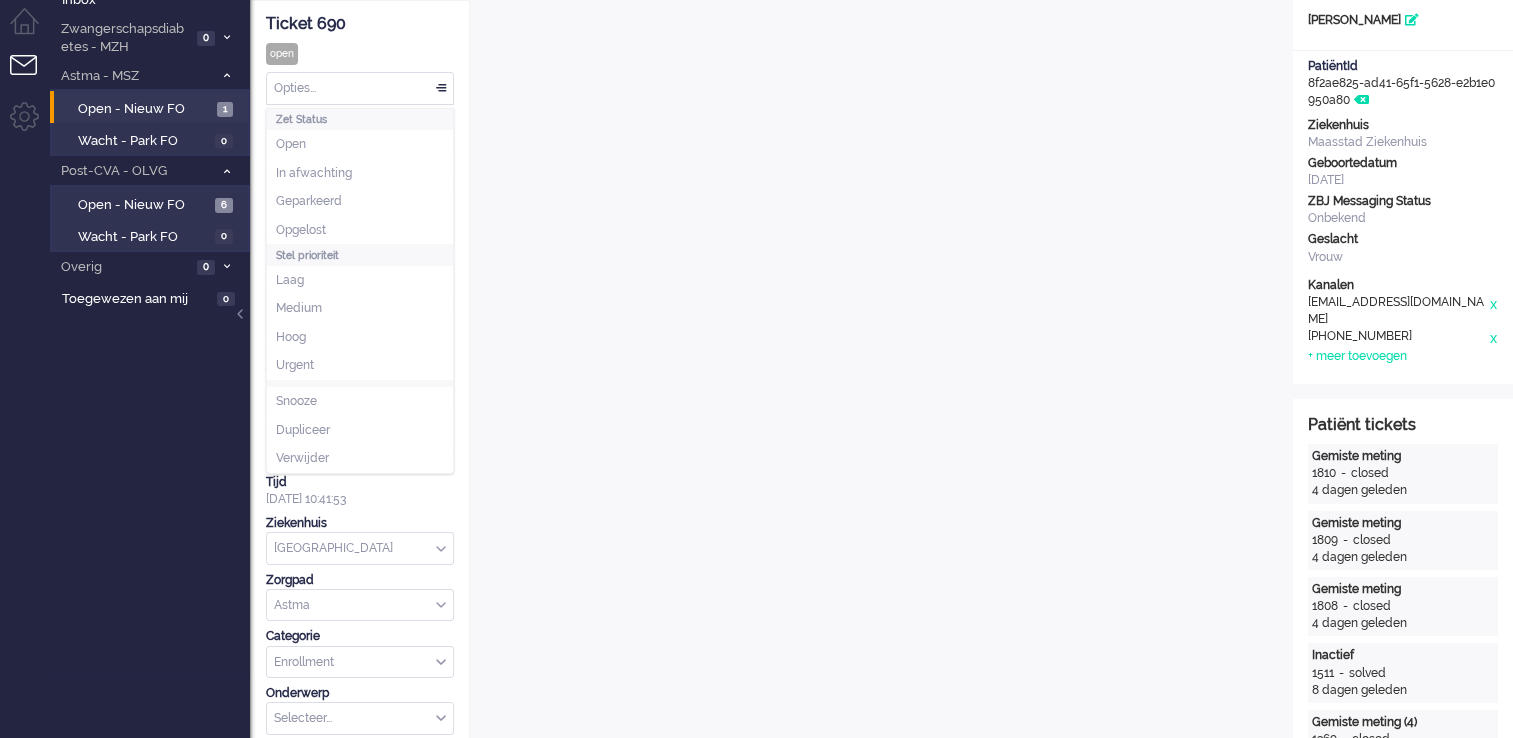 click on "Opties..." at bounding box center (360, 88) 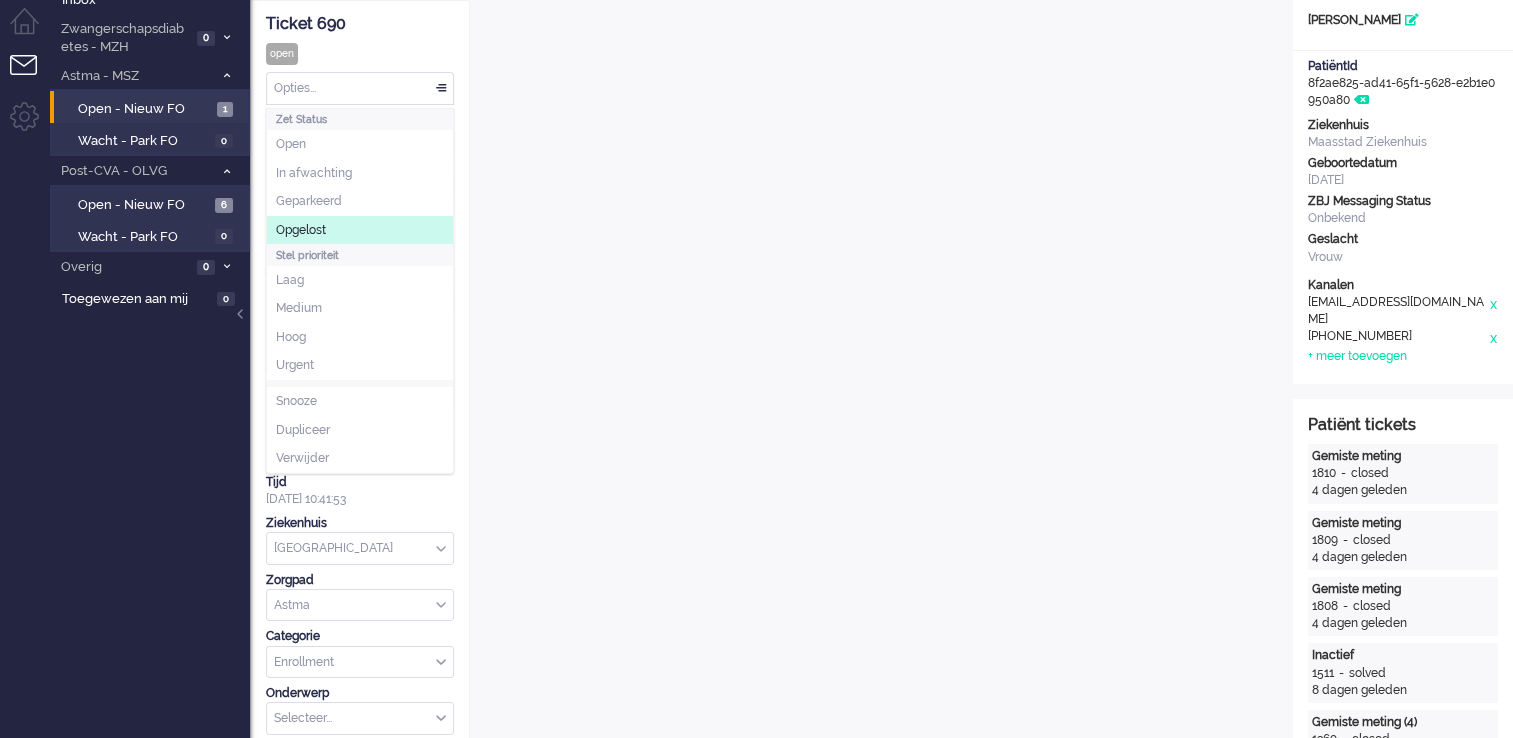 click on "Opgelost" 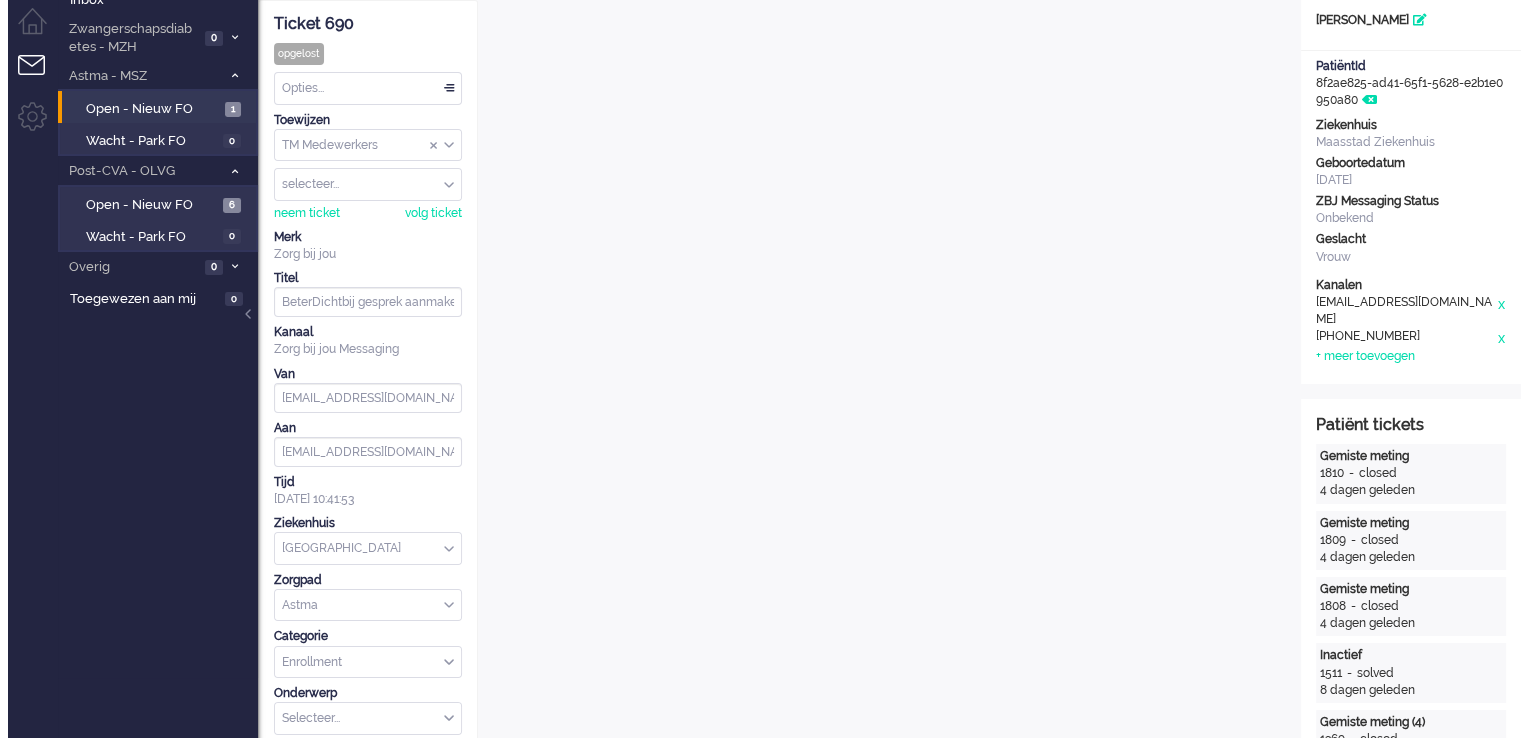 scroll, scrollTop: 0, scrollLeft: 0, axis: both 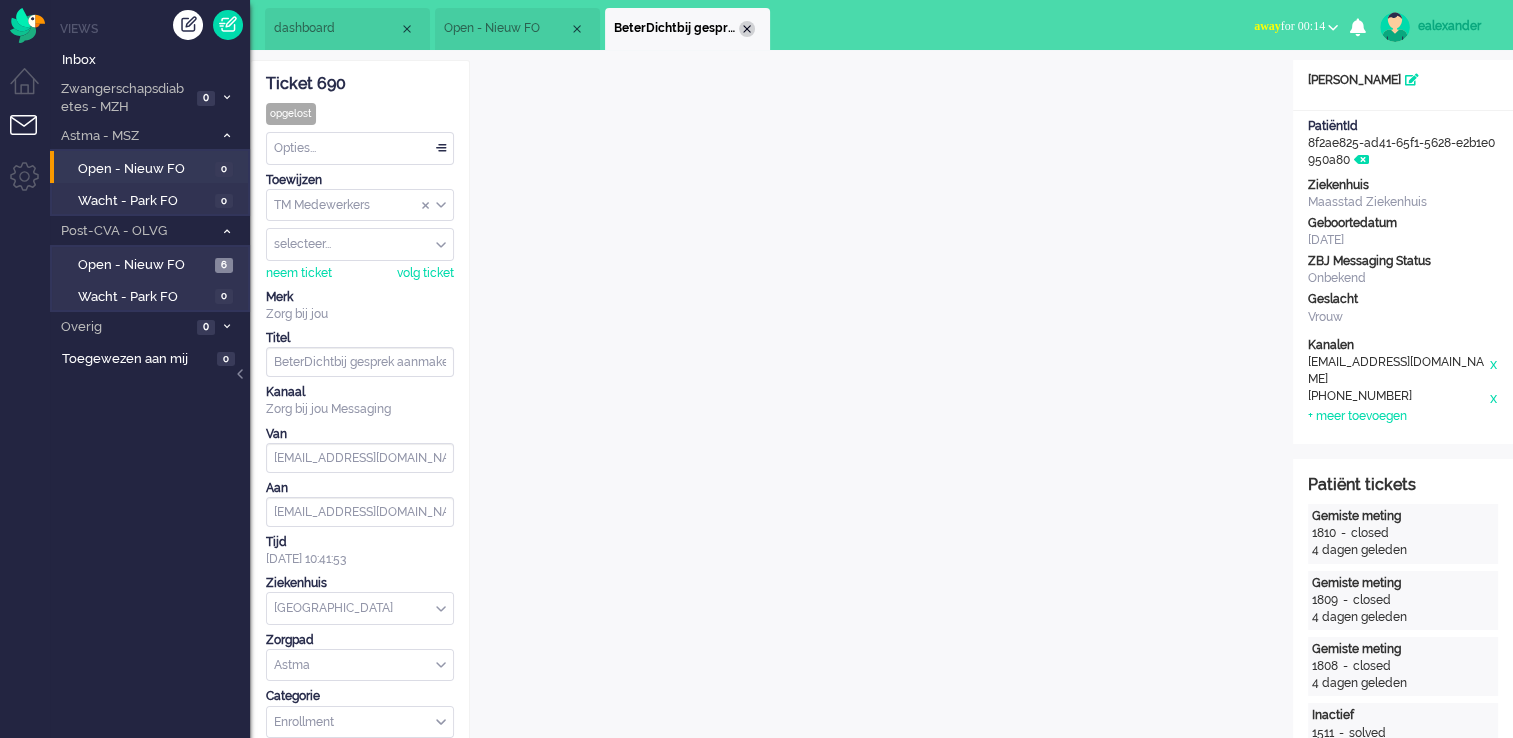 click at bounding box center [747, 29] 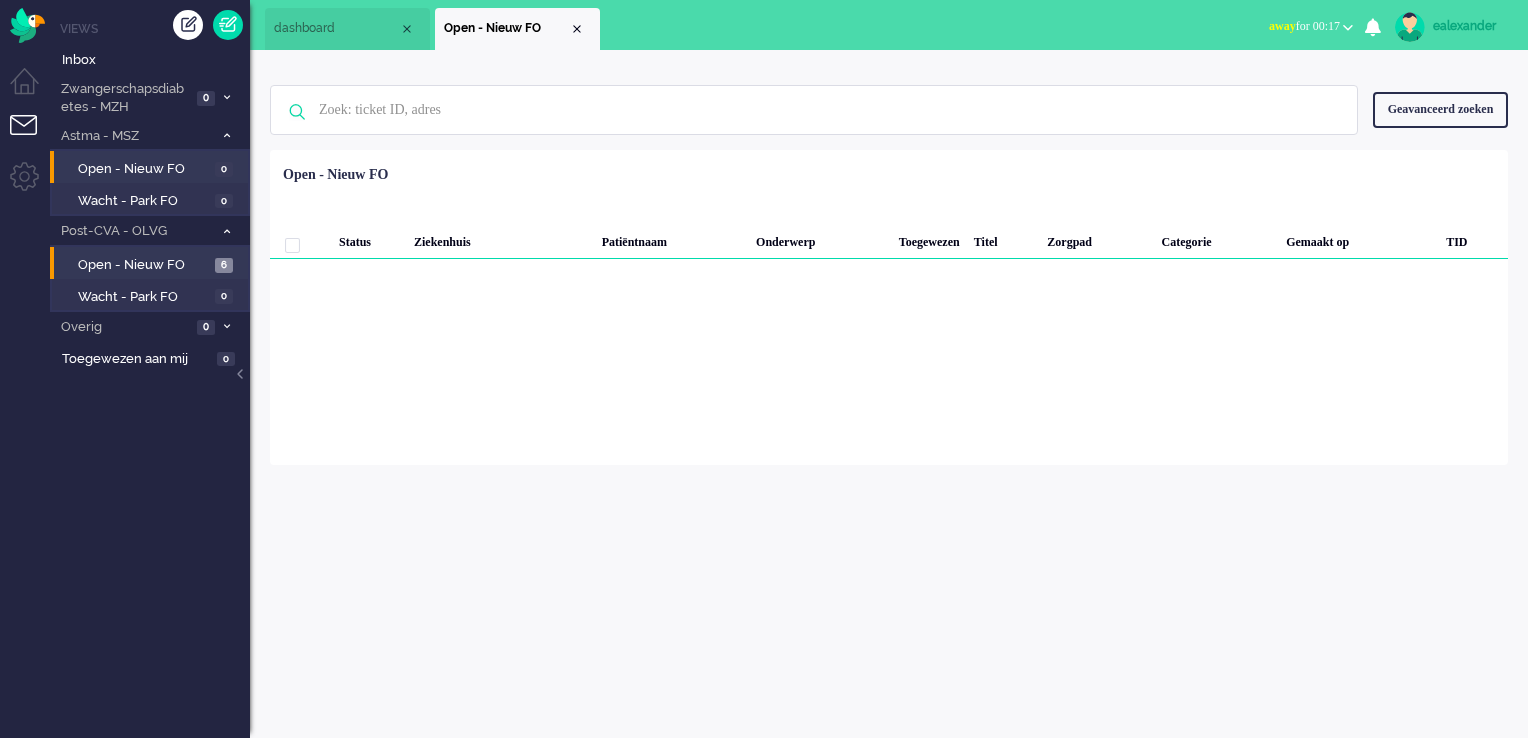 click on "Open - Nieuw FO
6" at bounding box center [149, 263] 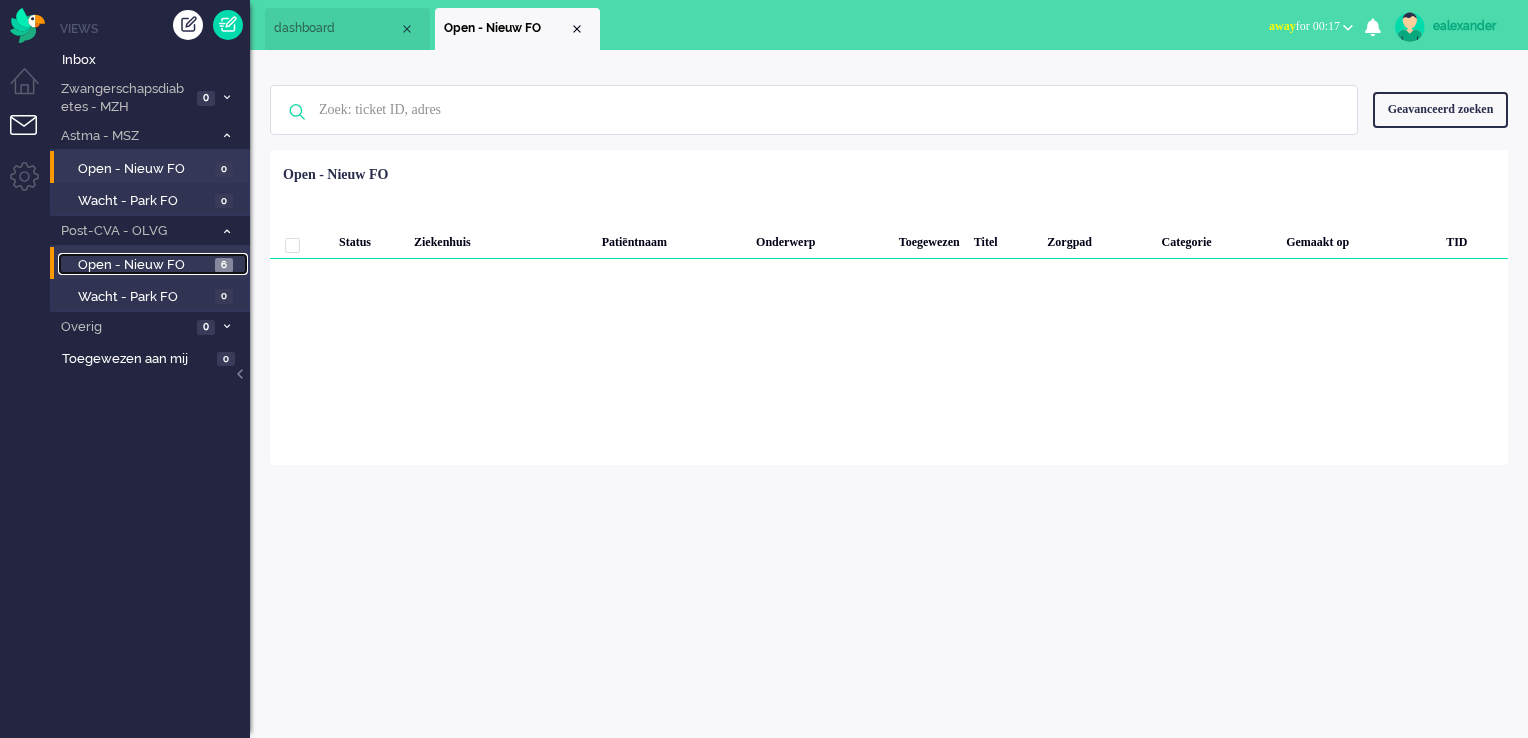 click on "Open - Nieuw FO" at bounding box center (144, 265) 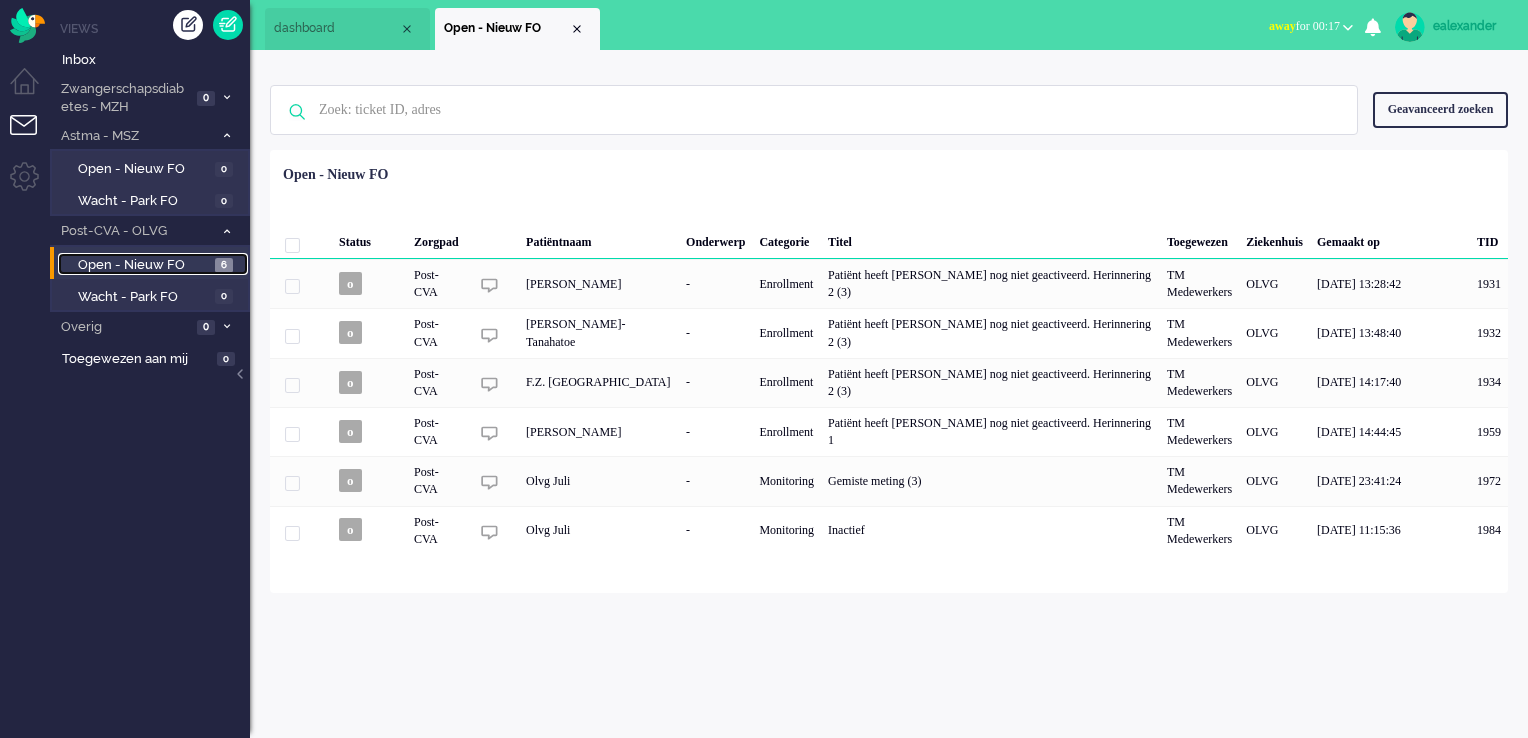 click on "dashboard" at bounding box center [336, 28] 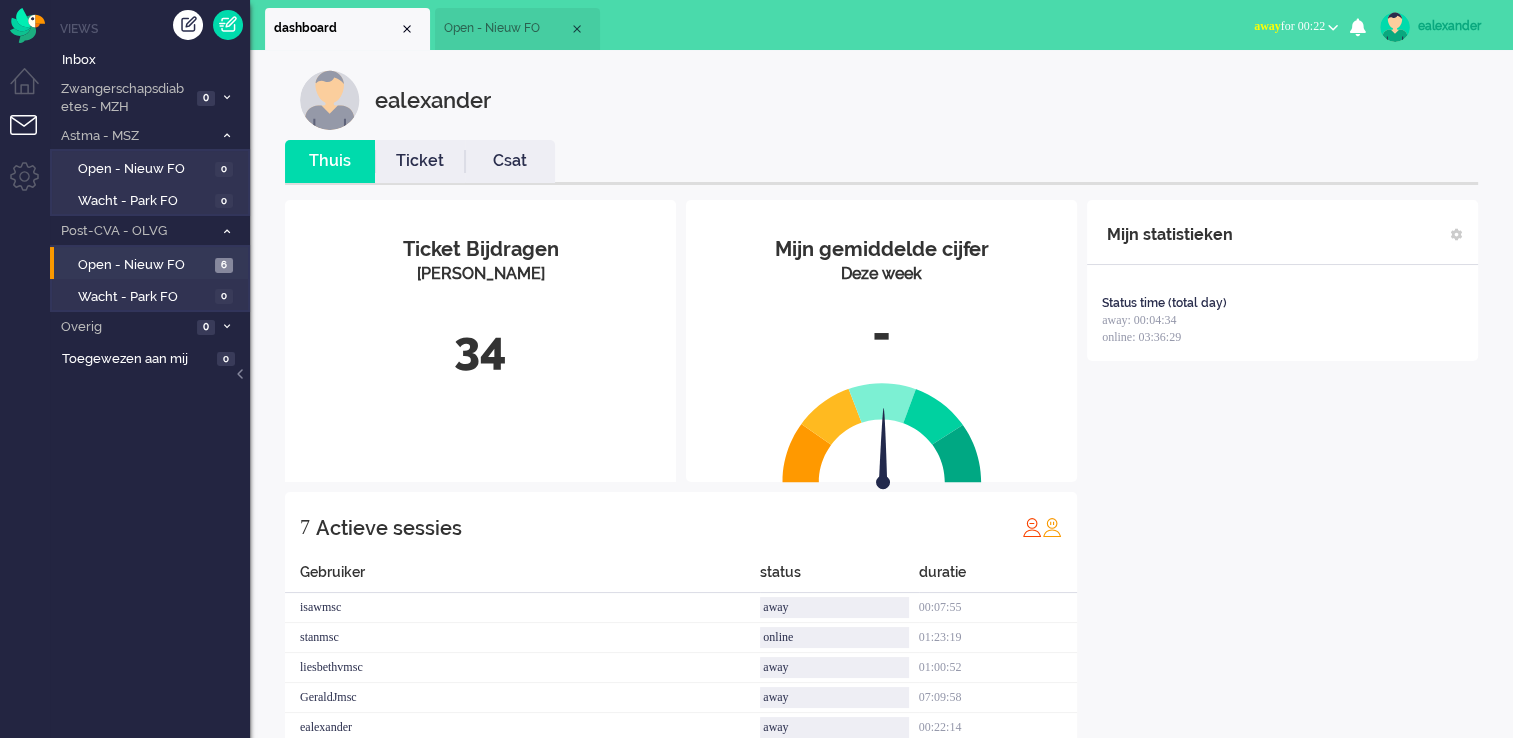 click on "ealexander" at bounding box center (1455, 26) 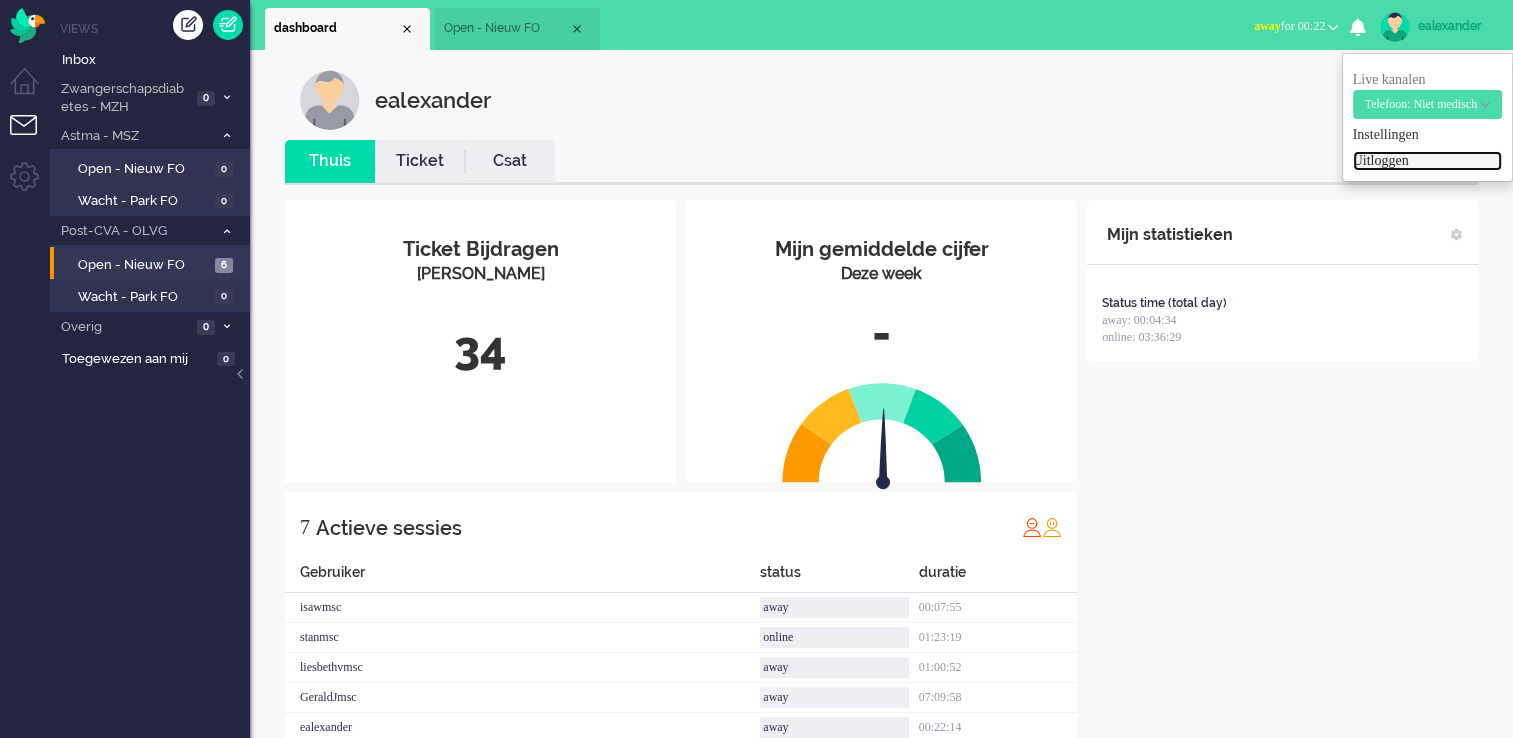 click on "Uitloggen" at bounding box center [1427, 161] 